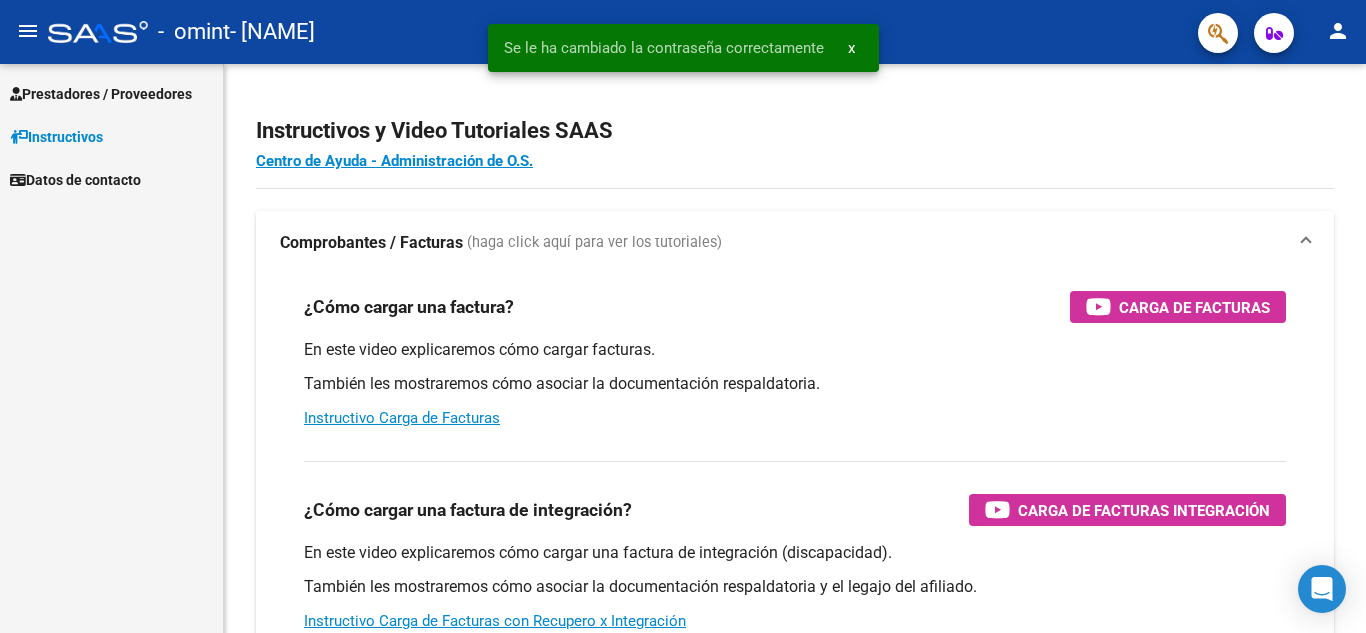 scroll, scrollTop: 0, scrollLeft: 0, axis: both 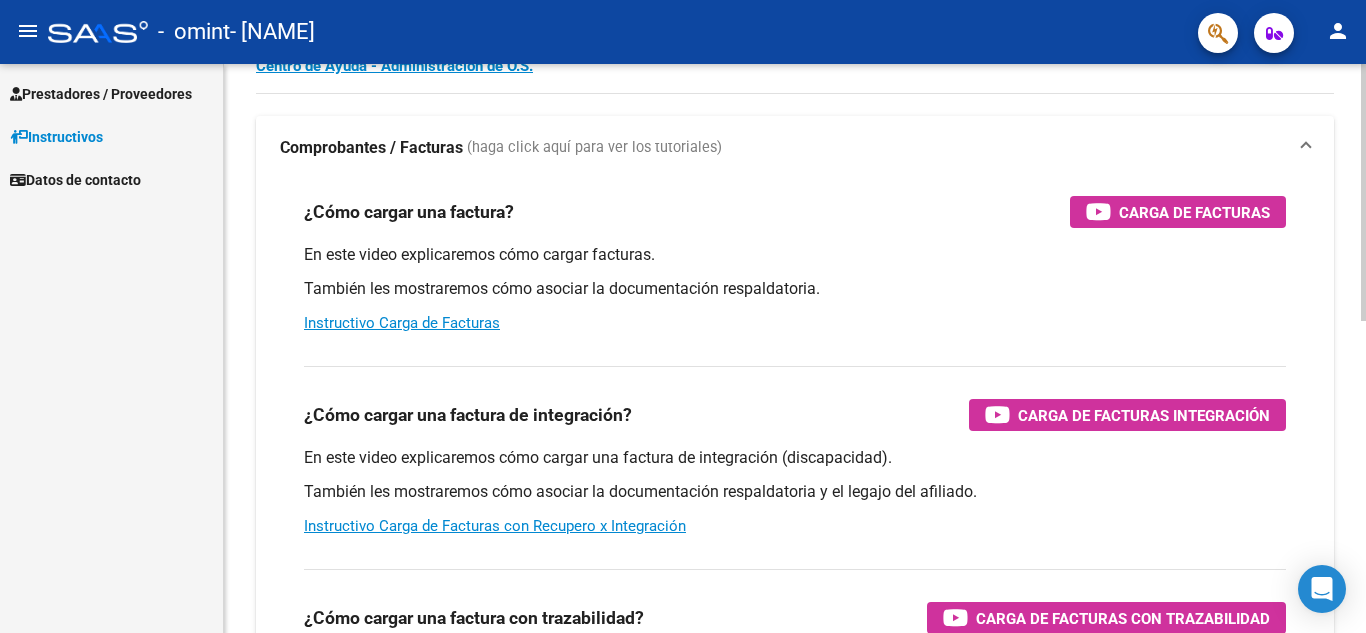 click 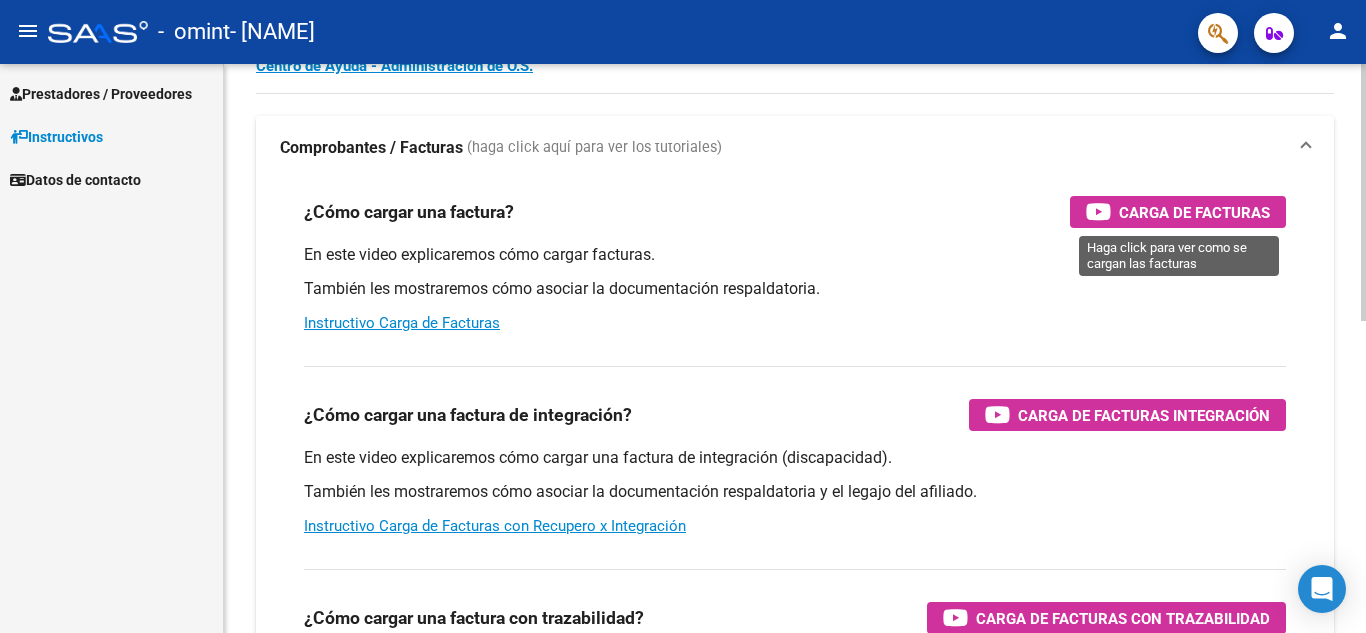 click on "Carga de Facturas" at bounding box center [1194, 212] 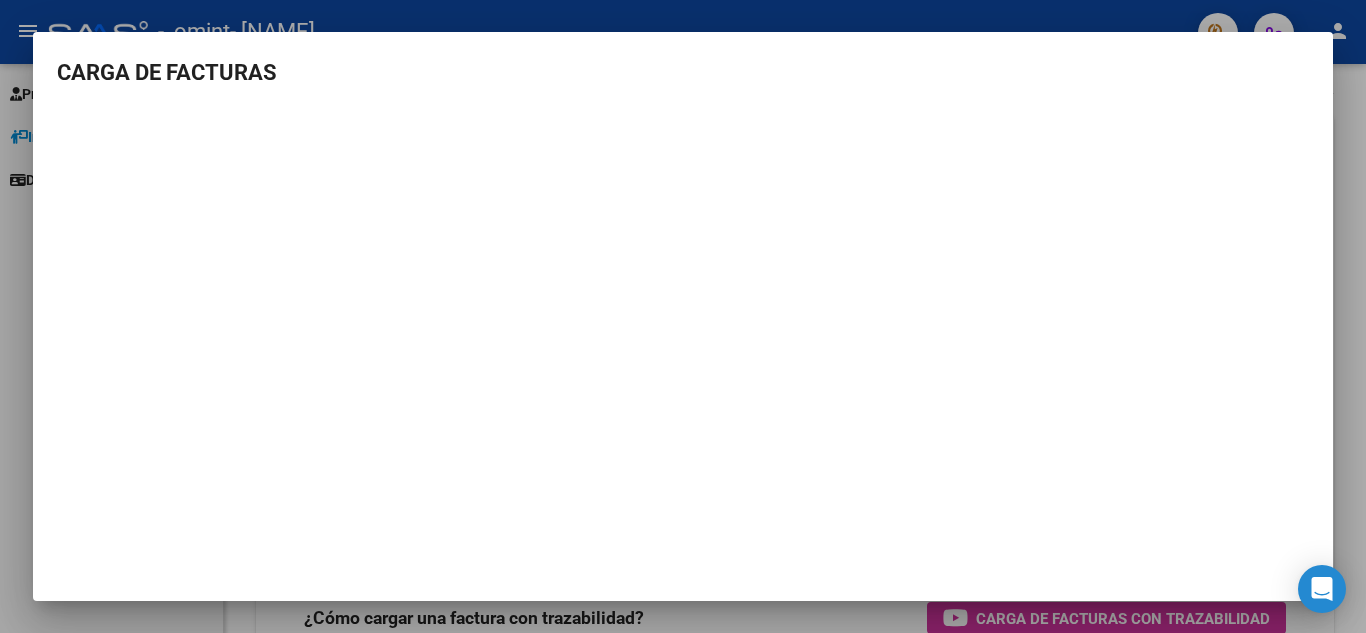click at bounding box center (683, 316) 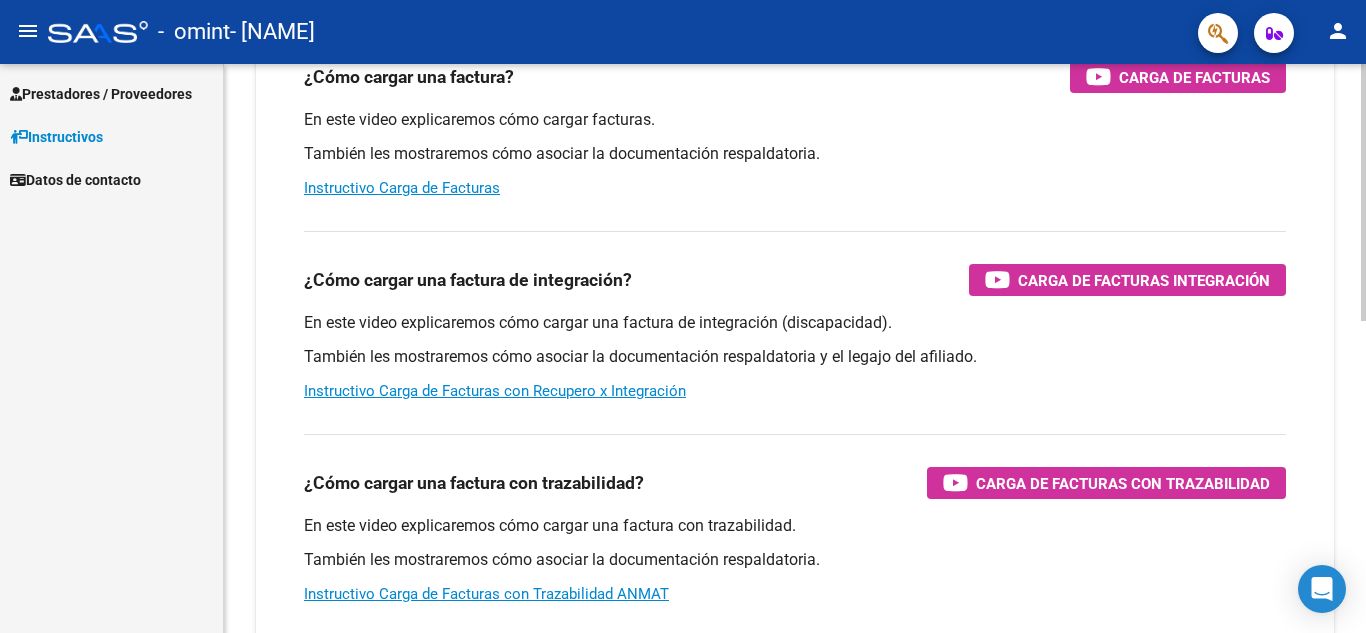 scroll, scrollTop: 235, scrollLeft: 0, axis: vertical 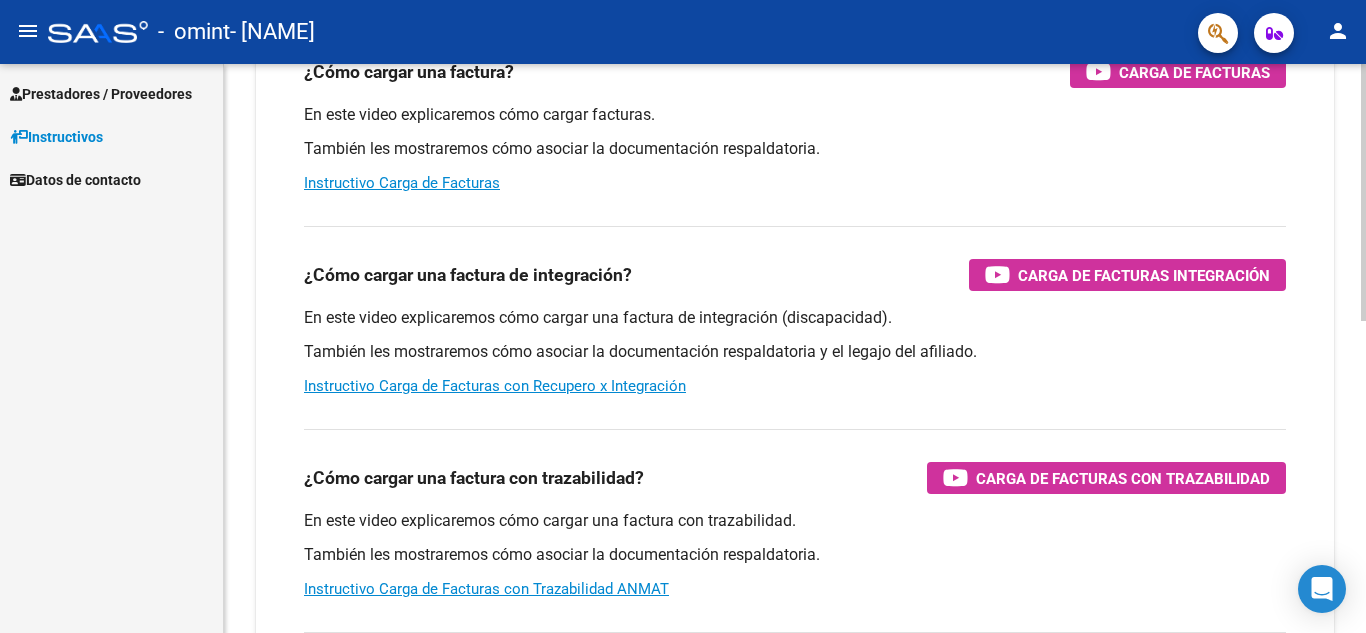 click 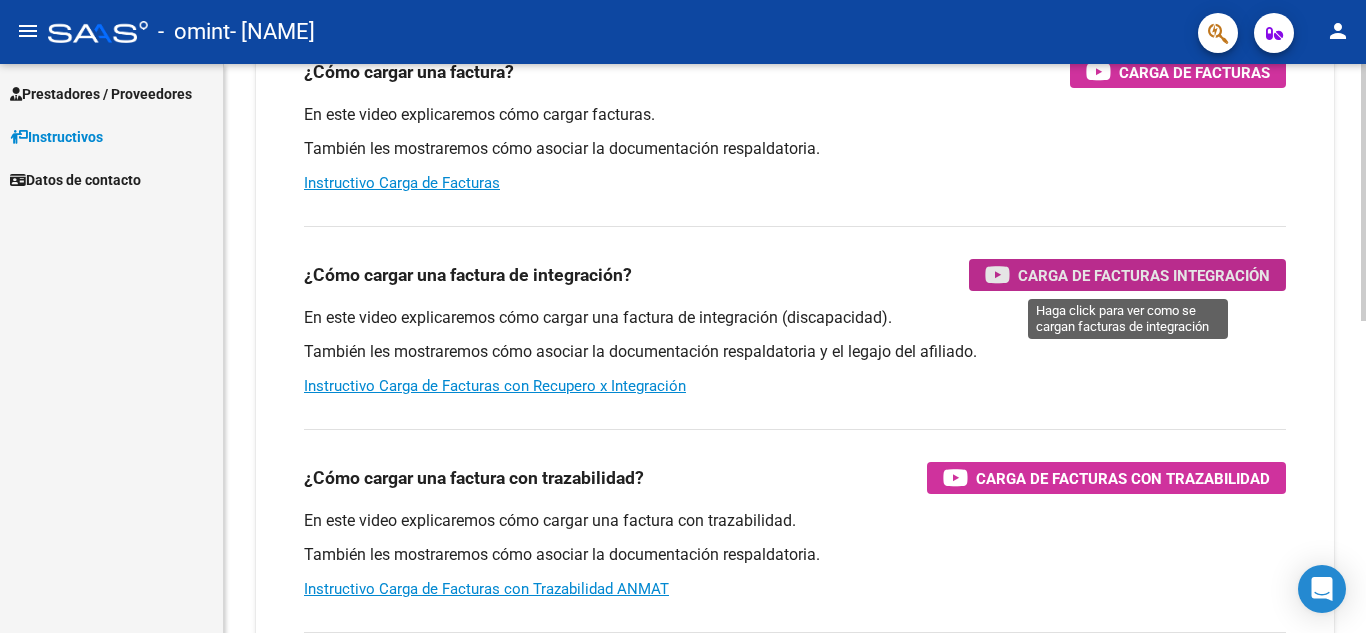 click on "Carga de Facturas Integración" at bounding box center [1144, 275] 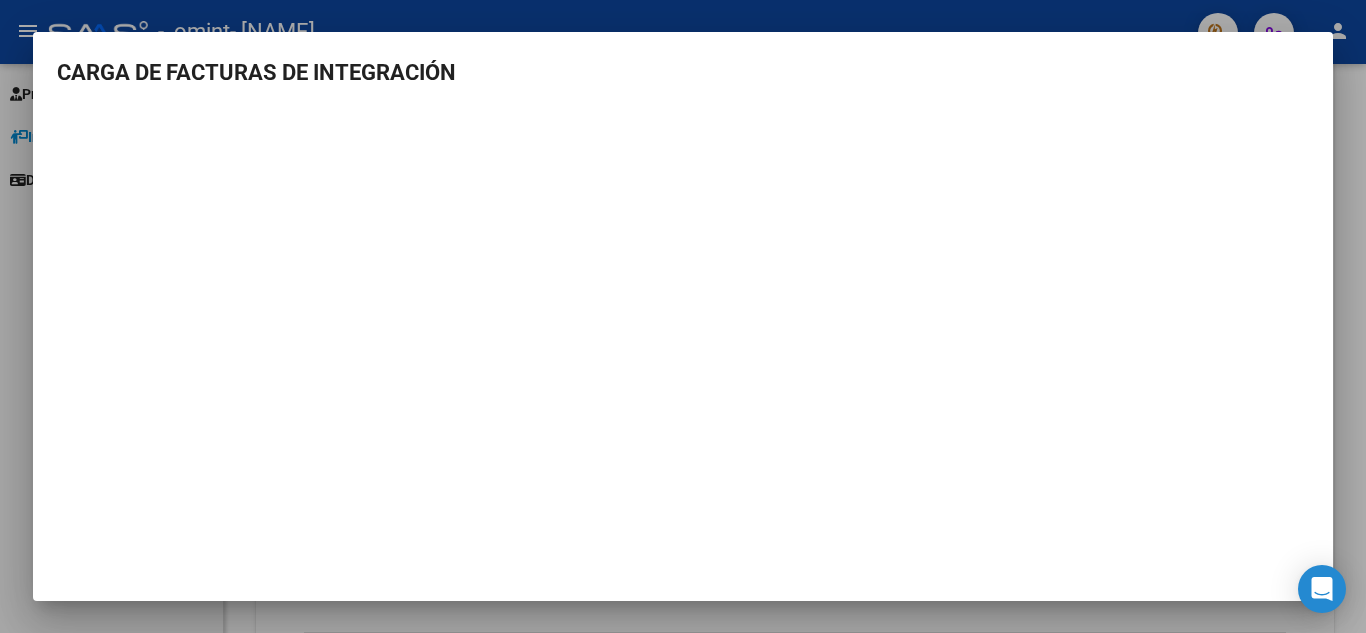 click at bounding box center [683, 316] 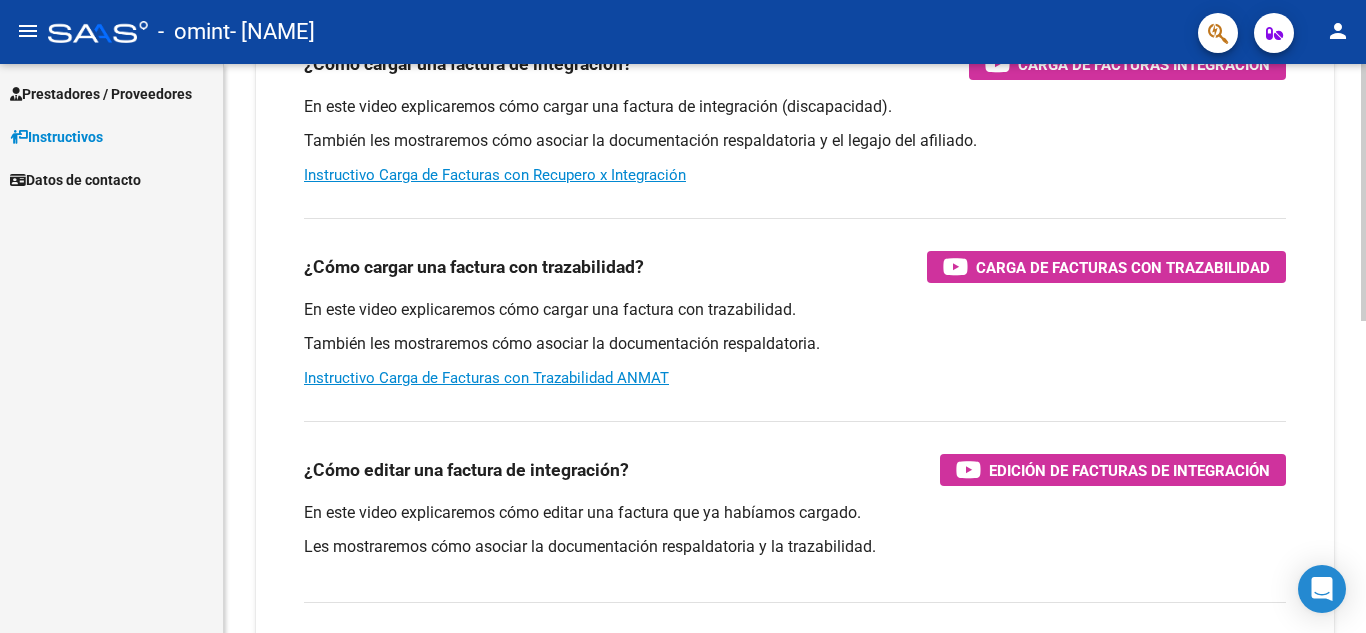 scroll, scrollTop: 0, scrollLeft: 0, axis: both 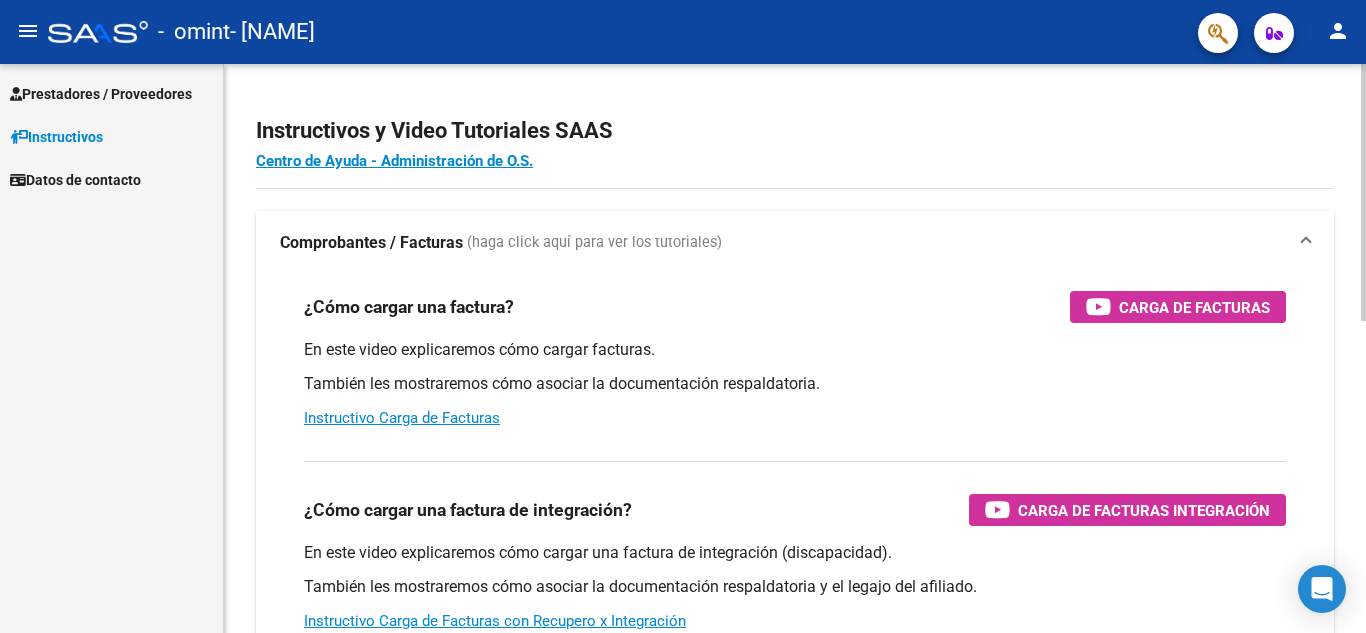 click on "Instructivos y Video Tutoriales SAAS Centro de Ayuda - Administración de O.S. Comprobantes / Facturas     (haga click aquí para ver los tutoriales) ¿Cómo cargar una factura?    Carga de Facturas En este video explicaremos cómo cargar facturas. También les mostraremos cómo asociar la documentación respaldatoria. Instructivo Carga de Facturas ¿Cómo cargar una factura de integración?    Carga de Facturas Integración En este video explicaremos cómo cargar una factura de integración (discapacidad). También les mostraremos cómo asociar la documentación respaldatoria y el legajo del afiliado. Instructivo Carga de Facturas con Recupero x Integración ¿Cómo cargar una factura con trazabilidad?    Carga de Facturas con Trazabilidad En este video explicaremos cómo cargar una factura con trazabilidad. También les mostraremos cómo asociar la documentación respaldatoria.  Instructivo Carga de Facturas con Trazabilidad ANMAT ¿Cómo editar una factura de integración?" 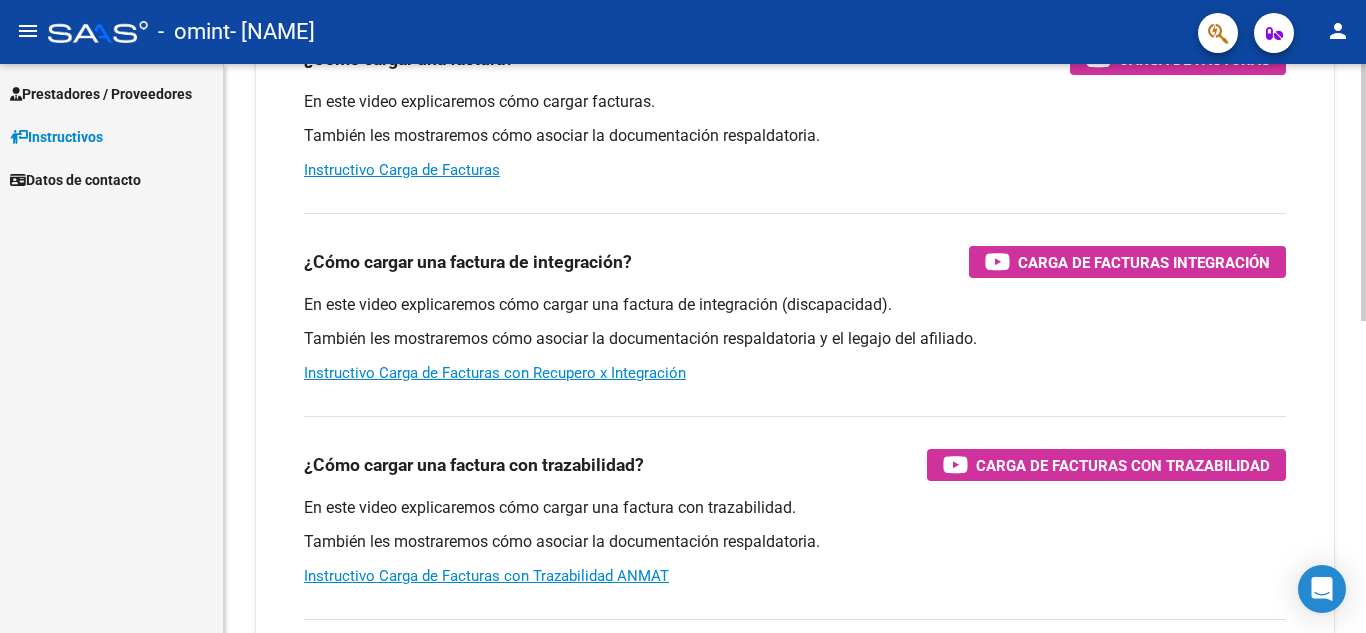 scroll, scrollTop: 0, scrollLeft: 0, axis: both 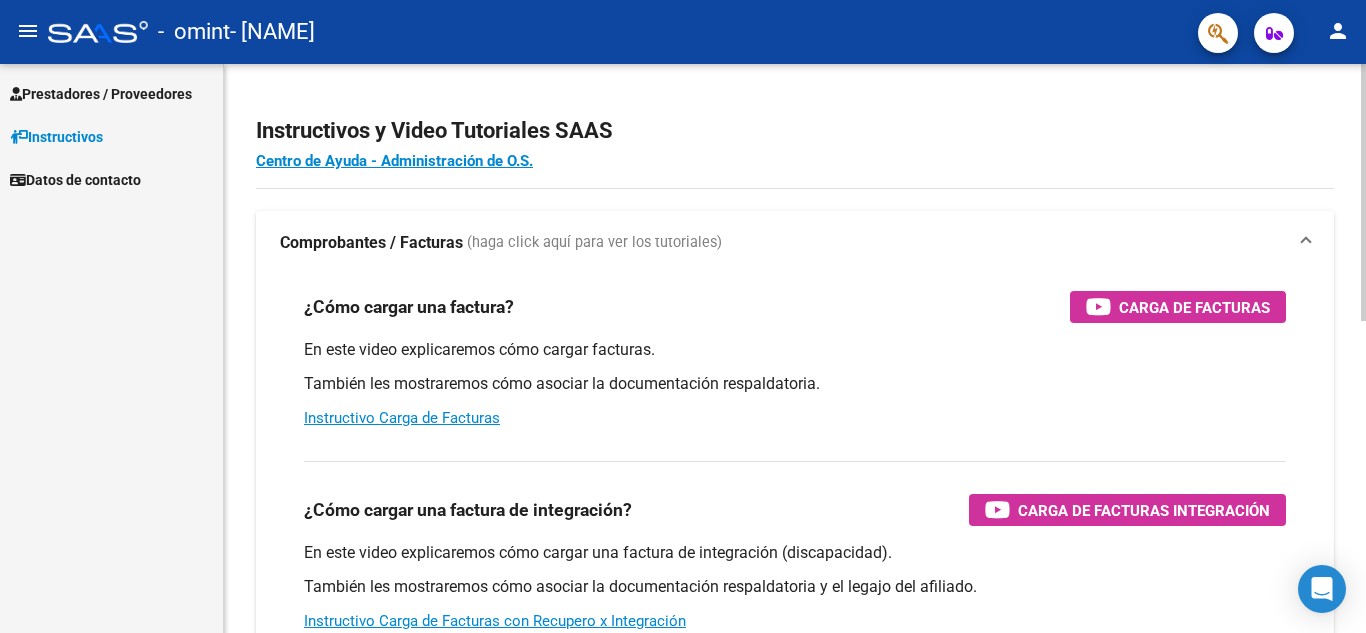 click on "menu -   omint   - [NAME] person    Prestadores / Proveedores Facturas - Listado/Carga Facturas - Documentación Pagos x Transferencia Auditorías - Listado Auditorías - Comentarios Auditorías - Cambios Área Prestadores - Listado    Instructivos    Datos de contacto Instructivos y Video Tutoriales SAAS Centro de Ayuda - Administración de O.S. Comprobantes / Facturas     (haga click aquí para ver los tutoriales) ¿Cómo cargar una factura?    Carga de Facturas En este video explicaremos cómo cargar facturas. También les mostraremos cómo asociar la documentación respaldatoria. Instructivo Carga de Facturas ¿Cómo cargar una factura de integración?    Carga de Facturas Integración En este video explicaremos cómo cargar una factura de integración (discapacidad). También les mostraremos cómo asociar la documentación respaldatoria y el legajo del afiliado. Instructivo Carga de Facturas con Recupero x Integración ¿Cómo cargar una factura con trazabilidad?" at bounding box center [683, 316] 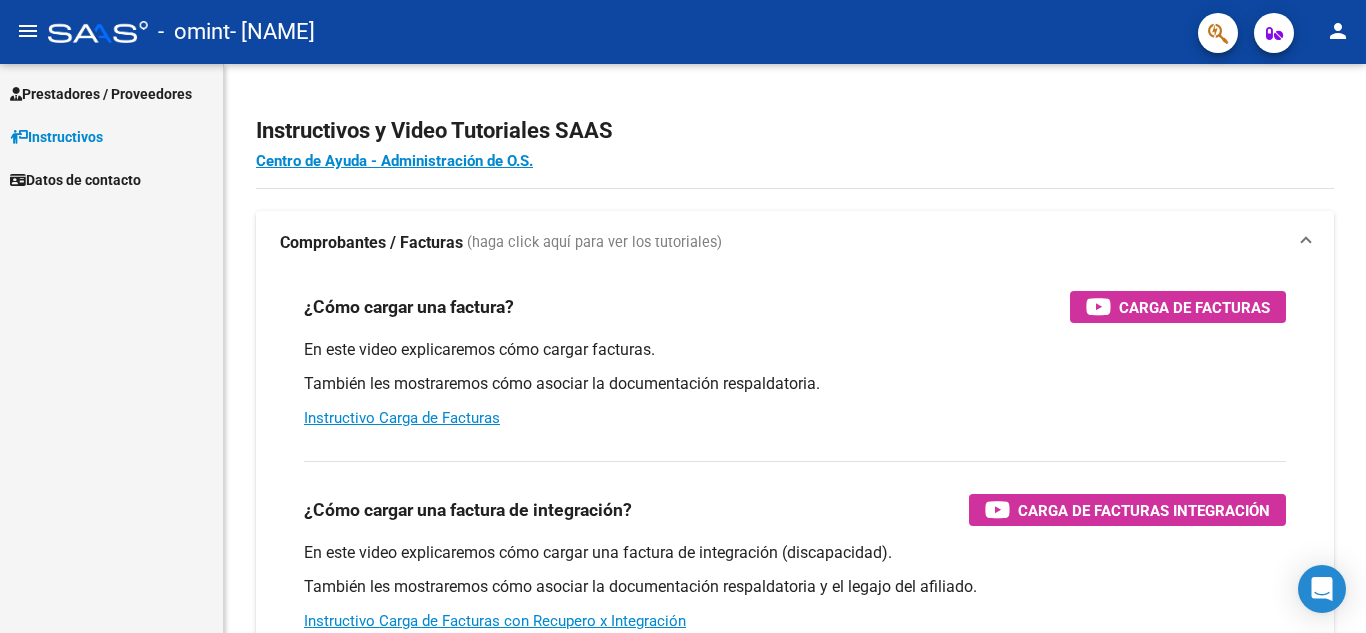 click on "Datos de contacto" at bounding box center [75, 180] 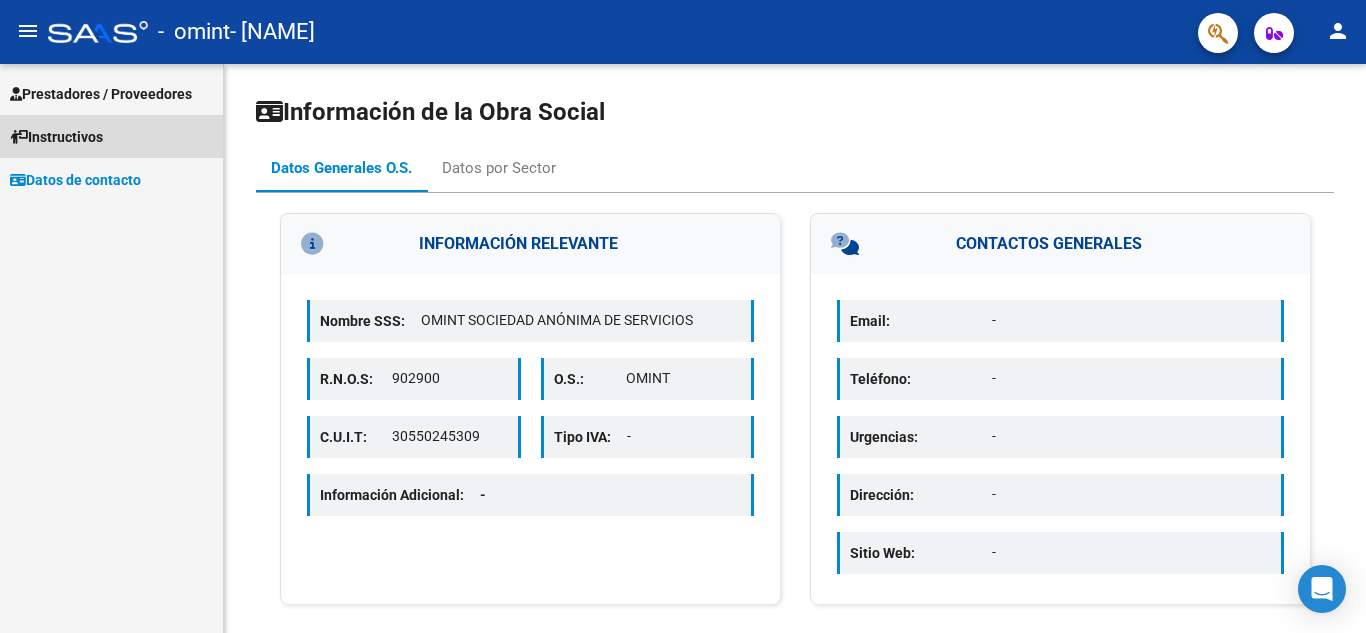 click on "Instructivos" at bounding box center (56, 137) 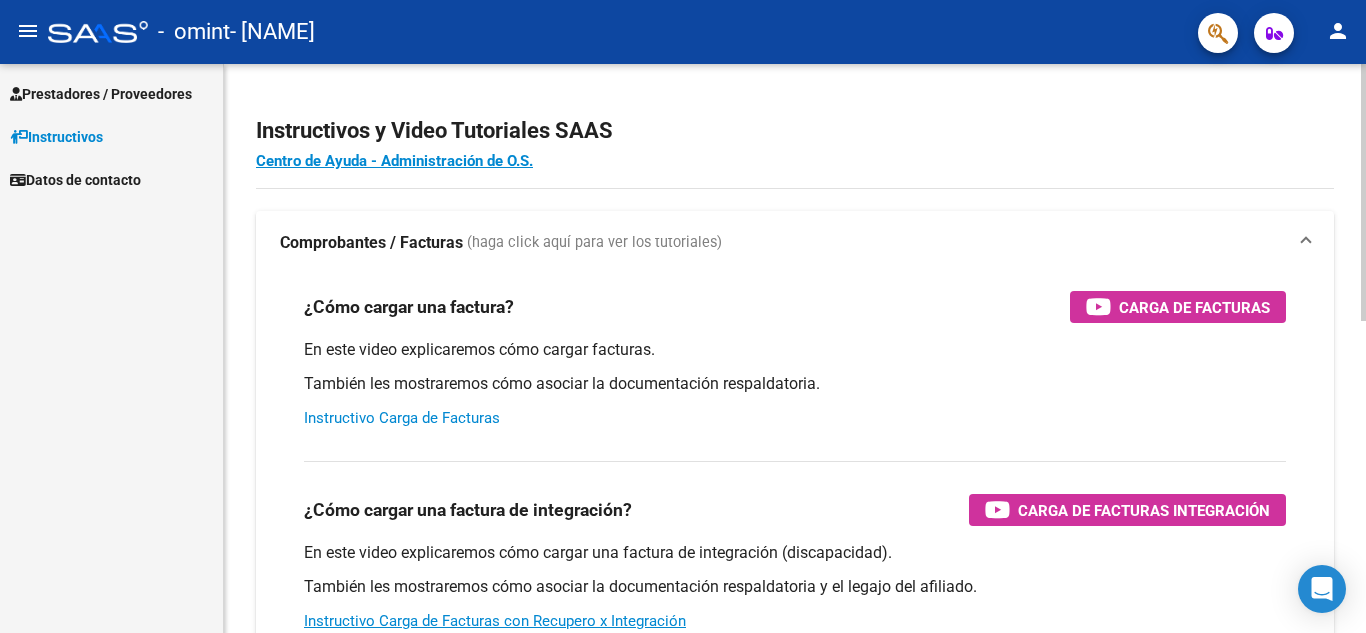 click on "Instructivo Carga de Facturas" at bounding box center (402, 418) 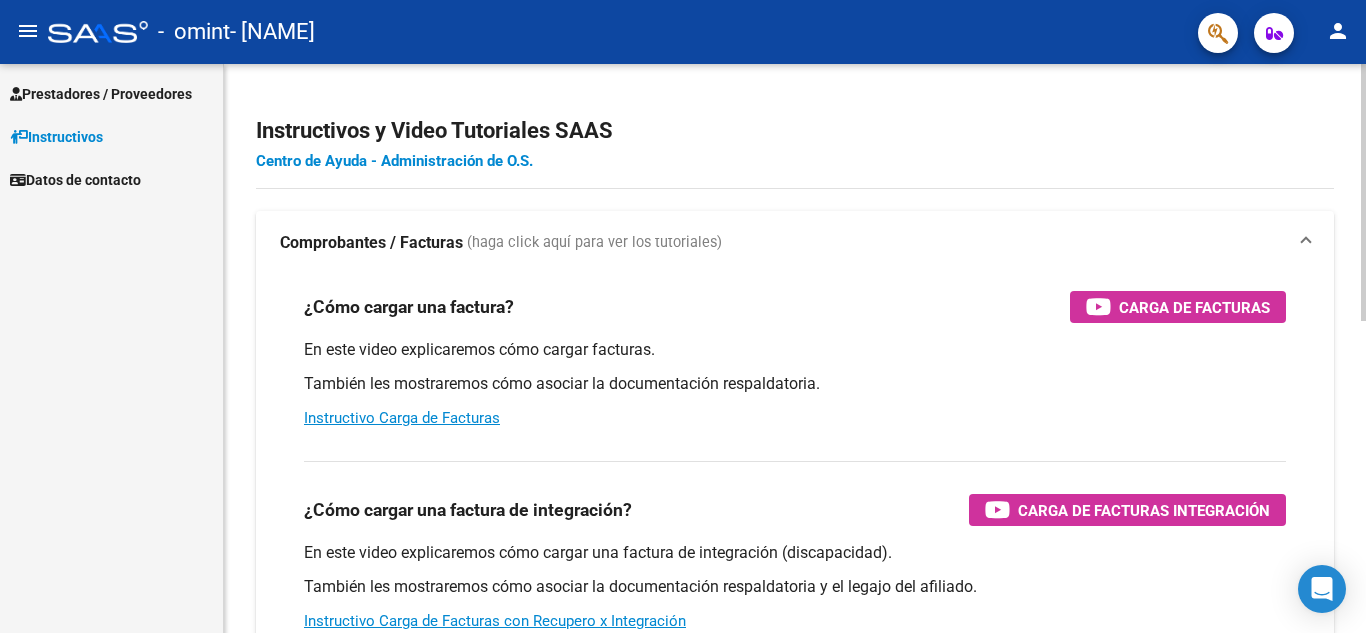 click on "Centro de Ayuda - Administración de O.S." 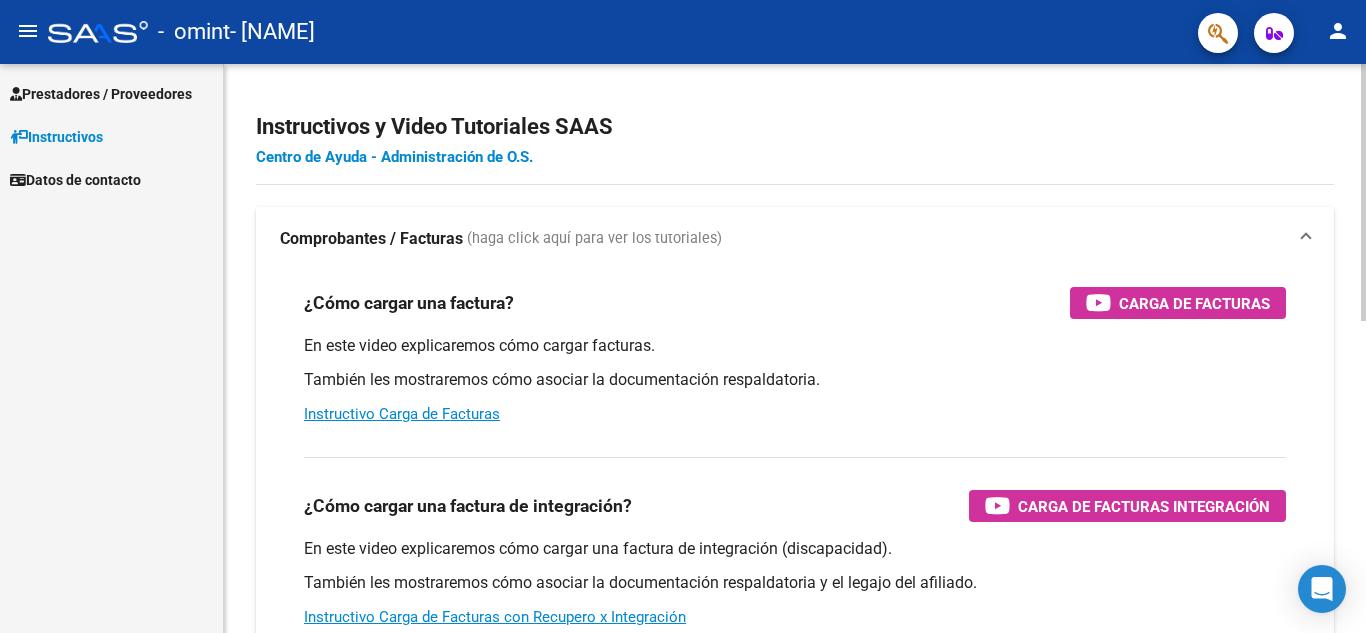 scroll, scrollTop: 0, scrollLeft: 0, axis: both 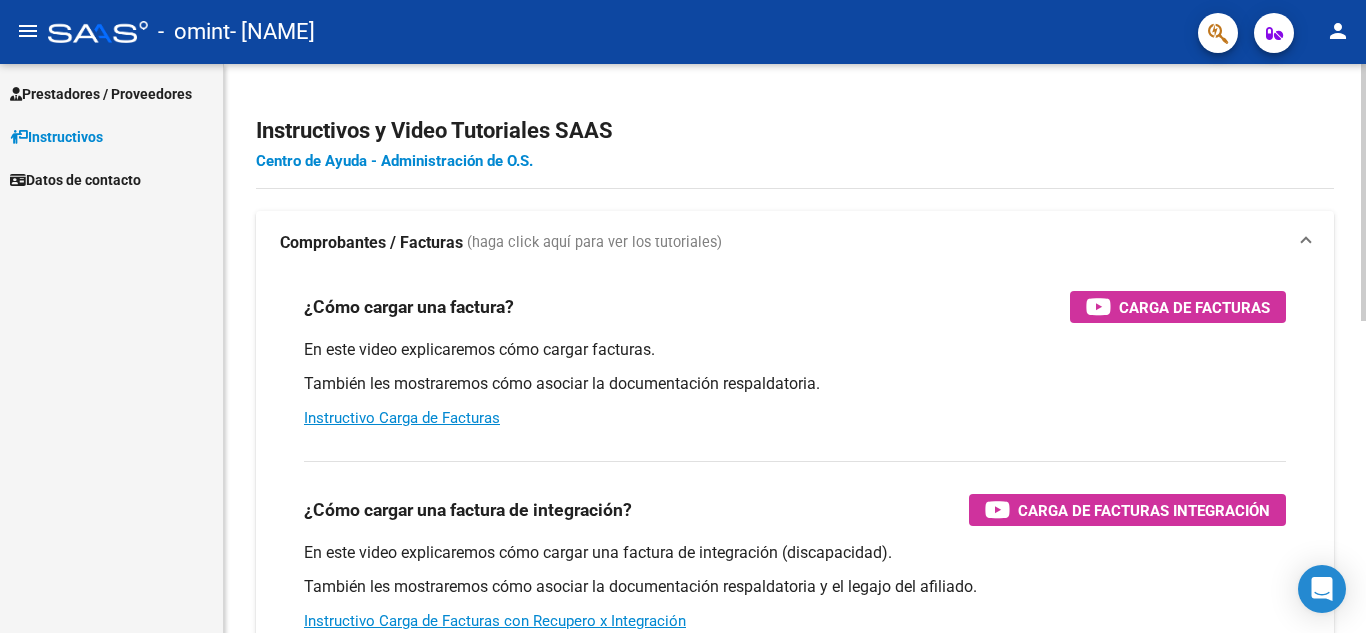 click on "Instructivos y Video Tutoriales SAAS Centro de Ayuda - Administración de O.S. Comprobantes / Facturas     (haga click aquí para ver los tutoriales) ¿Cómo cargar una factura?    Carga de Facturas En este video explicaremos cómo cargar facturas. También les mostraremos cómo asociar la documentación respaldatoria. Instructivo Carga de Facturas ¿Cómo cargar una factura de integración?    Carga de Facturas Integración En este video explicaremos cómo cargar una factura de integración (discapacidad). También les mostraremos cómo asociar la documentación respaldatoria y el legajo del afiliado. Instructivo Carga de Facturas con Recupero x Integración ¿Cómo cargar una factura con trazabilidad?    Carga de Facturas con Trazabilidad En este video explicaremos cómo cargar una factura con trazabilidad. También les mostraremos cómo asociar la documentación respaldatoria.  Instructivo Carga de Facturas con Trazabilidad ANMAT ¿Cómo editar una factura de integración?" 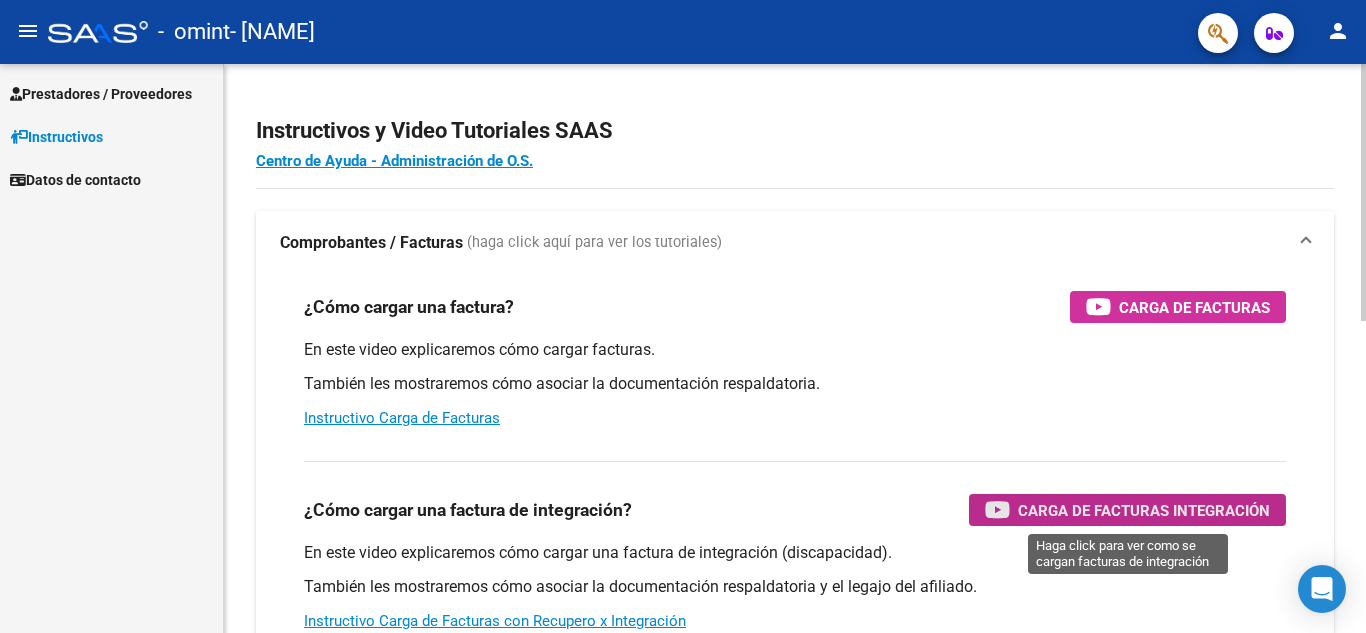 click on "Carga de Facturas Integración" at bounding box center (1144, 510) 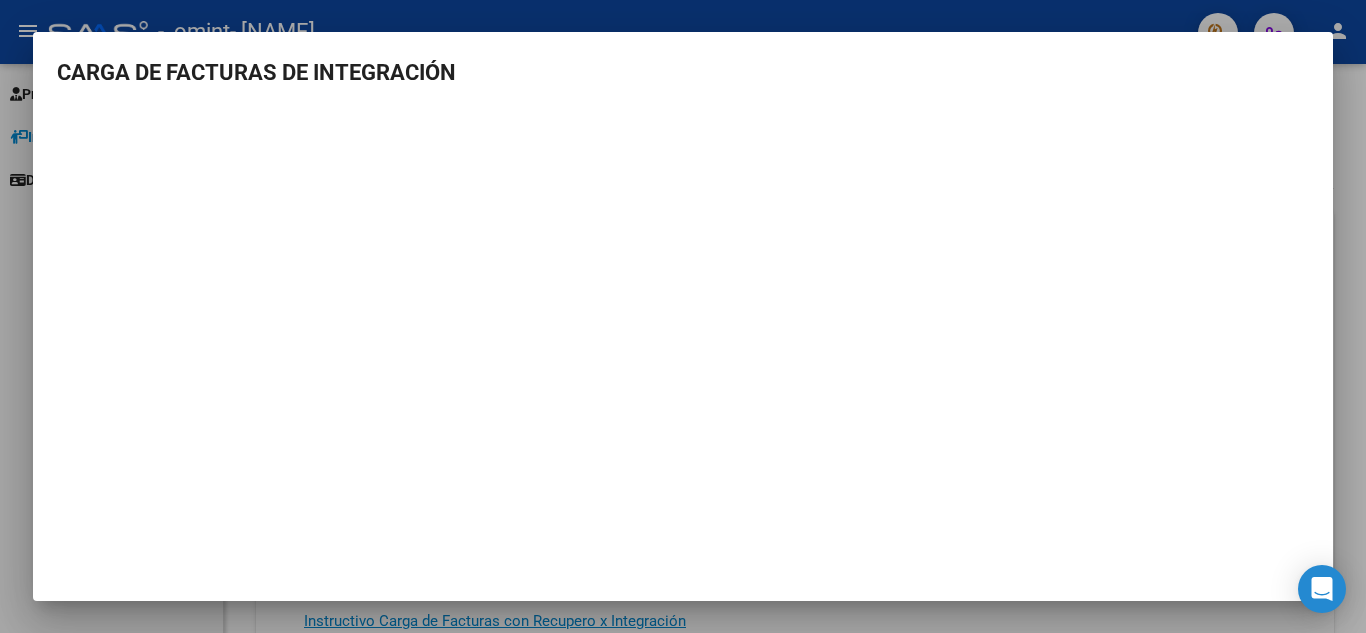 click at bounding box center (683, 316) 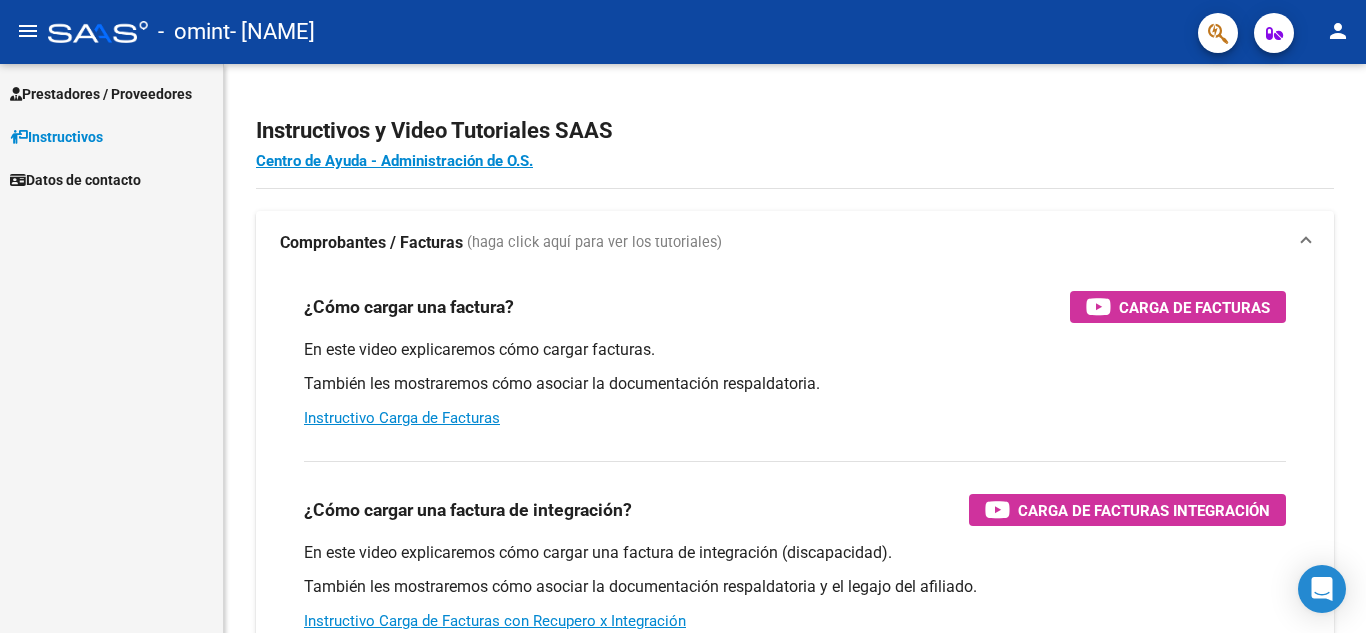 click on "Prestadores / Proveedores" at bounding box center (101, 94) 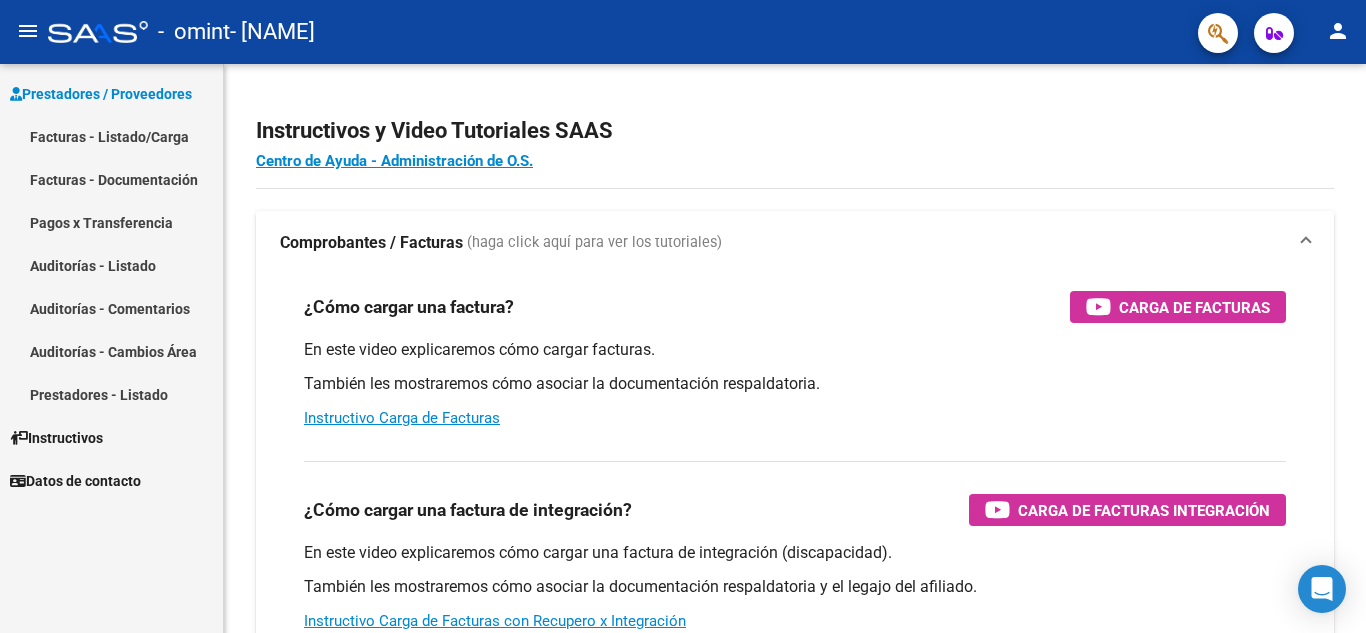 click on "Facturas - Listado/Carga" at bounding box center (111, 136) 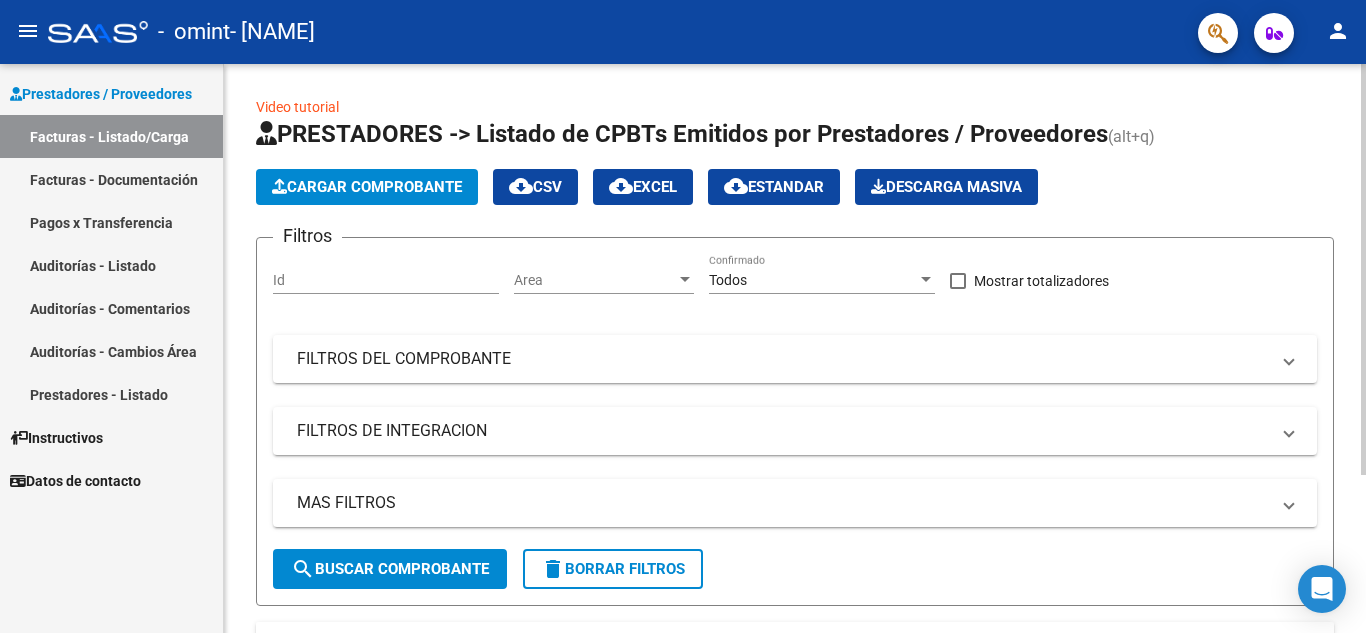 click on "Cargar Comprobante" 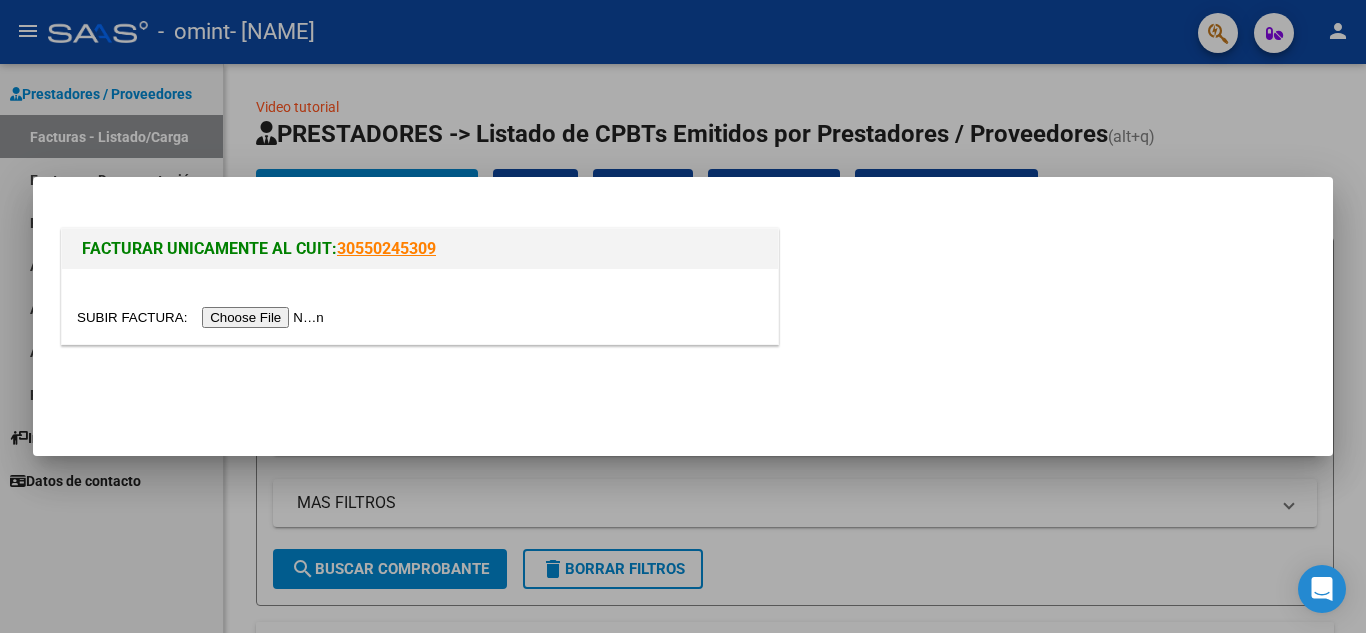 click at bounding box center [203, 317] 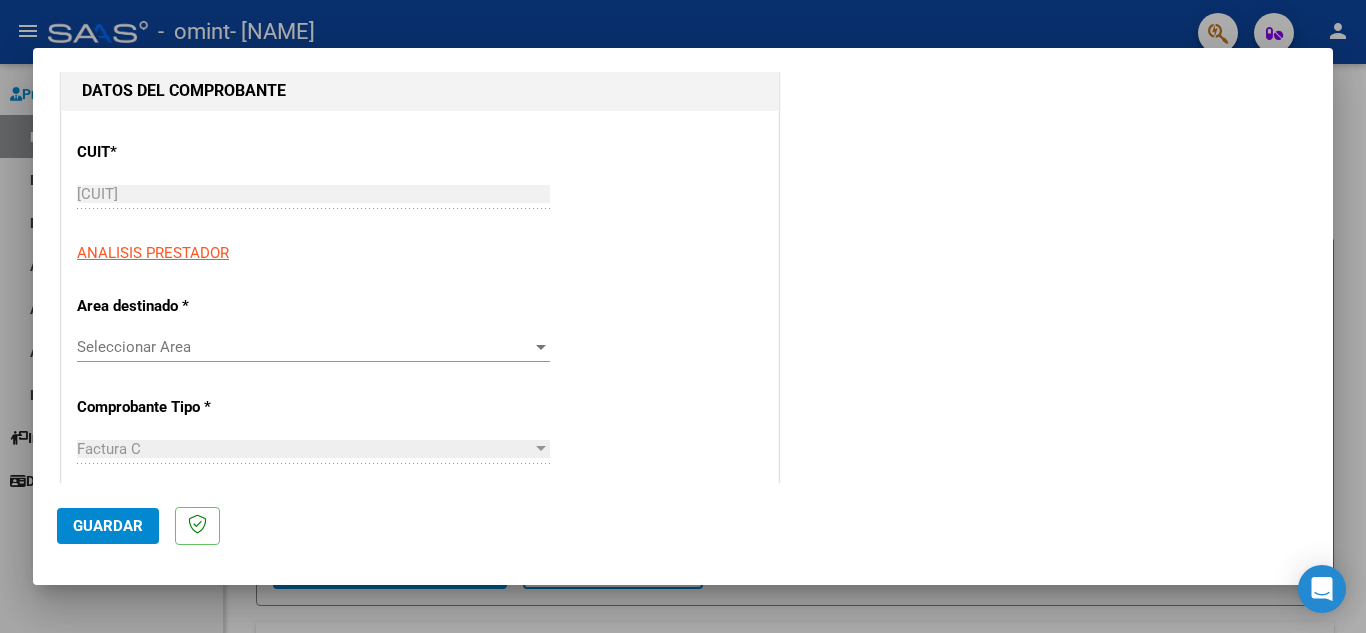 scroll, scrollTop: 231, scrollLeft: 0, axis: vertical 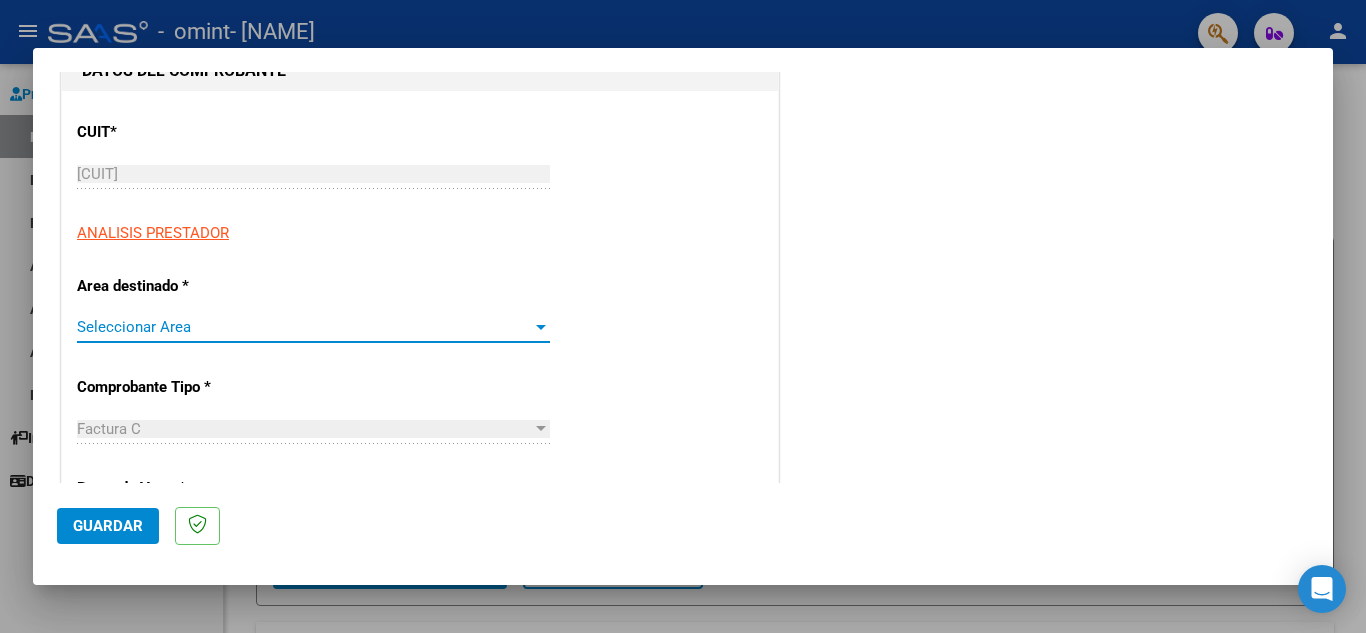 click at bounding box center [541, 327] 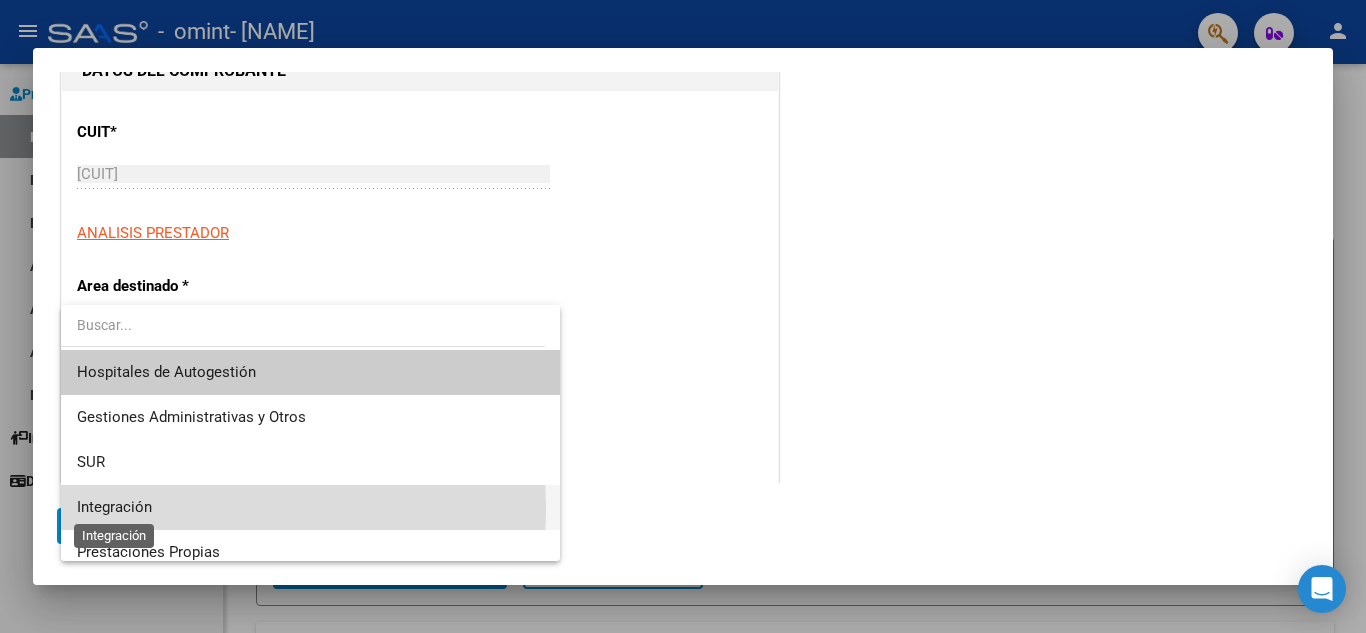 click on "Integración" at bounding box center (114, 507) 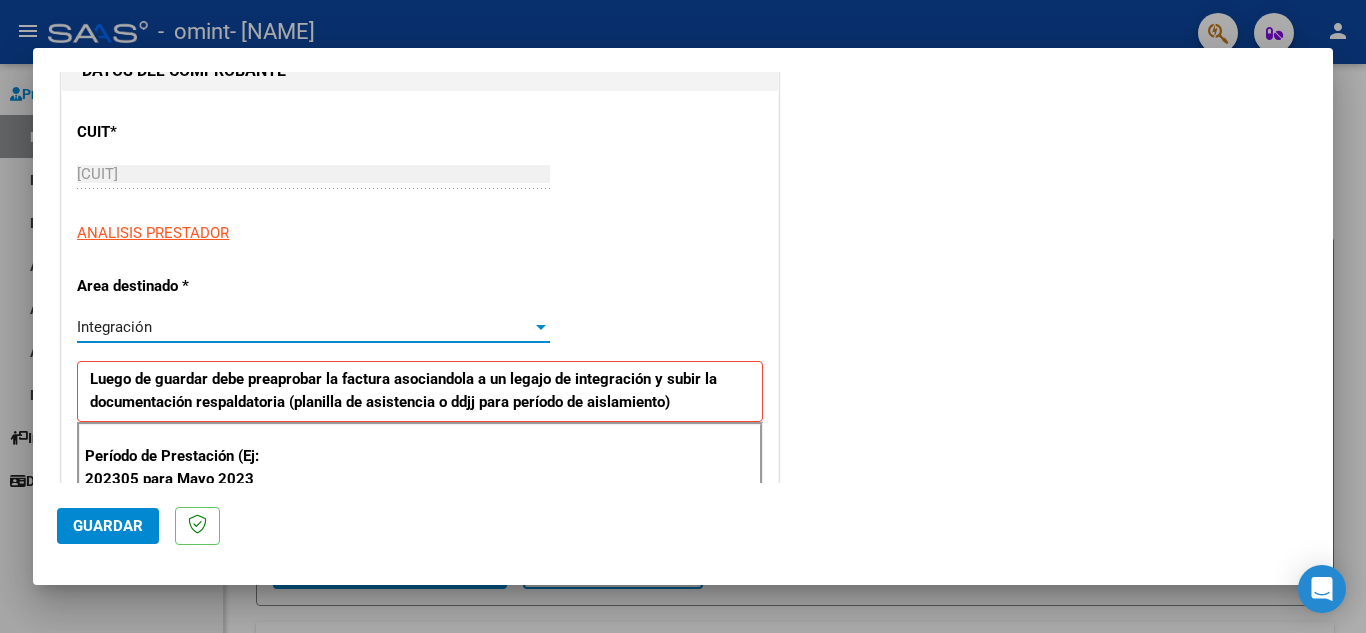 click on "COMENTARIOS Comentarios del Prestador / Gerenciador:" at bounding box center [1046, 713] 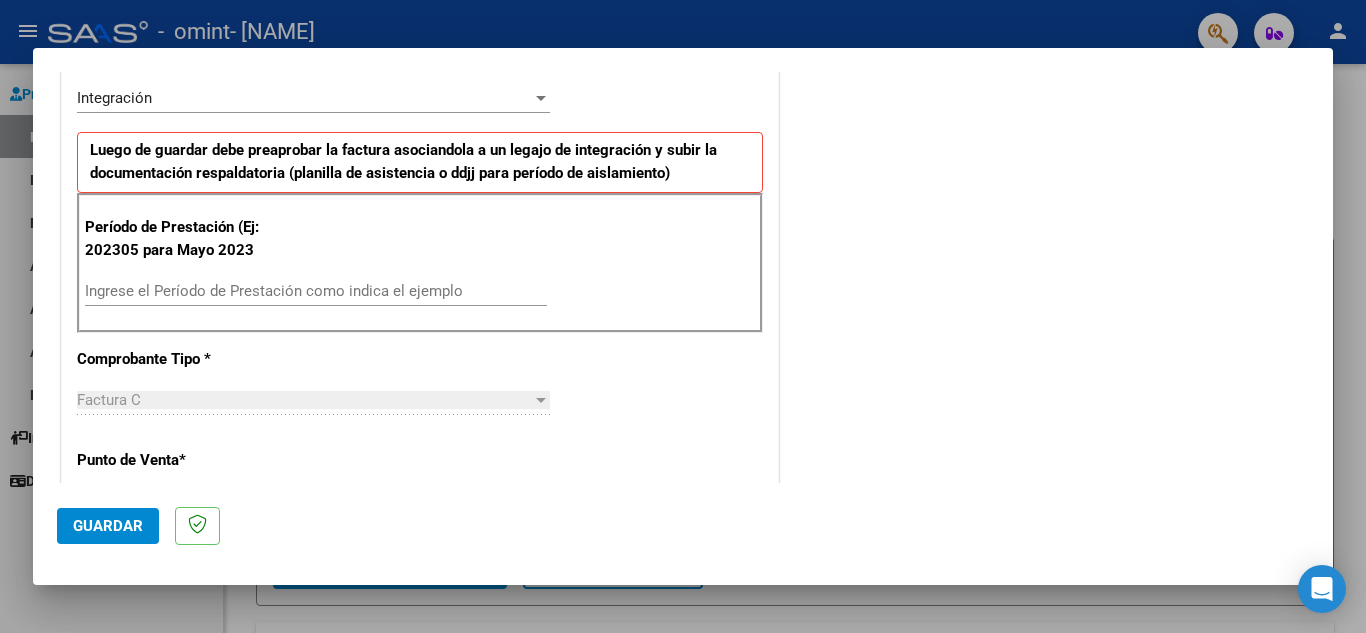 scroll, scrollTop: 465, scrollLeft: 0, axis: vertical 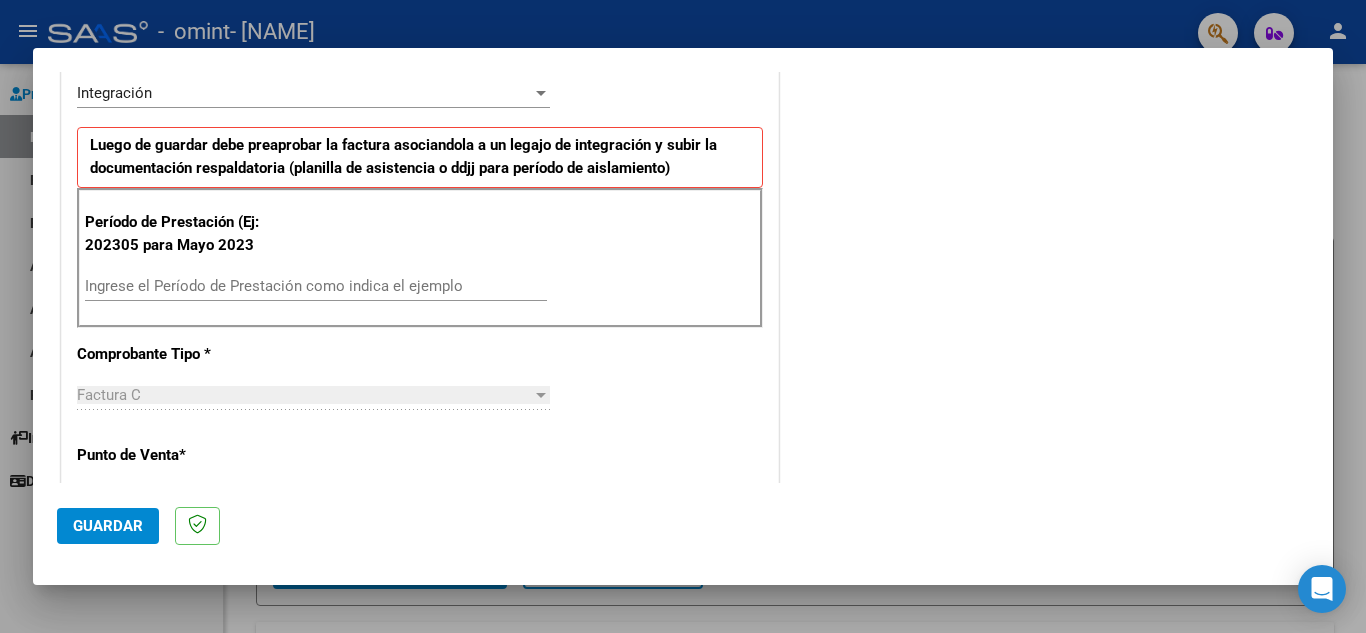 click on "Ingrese el Período de Prestación como indica el ejemplo" at bounding box center (316, 286) 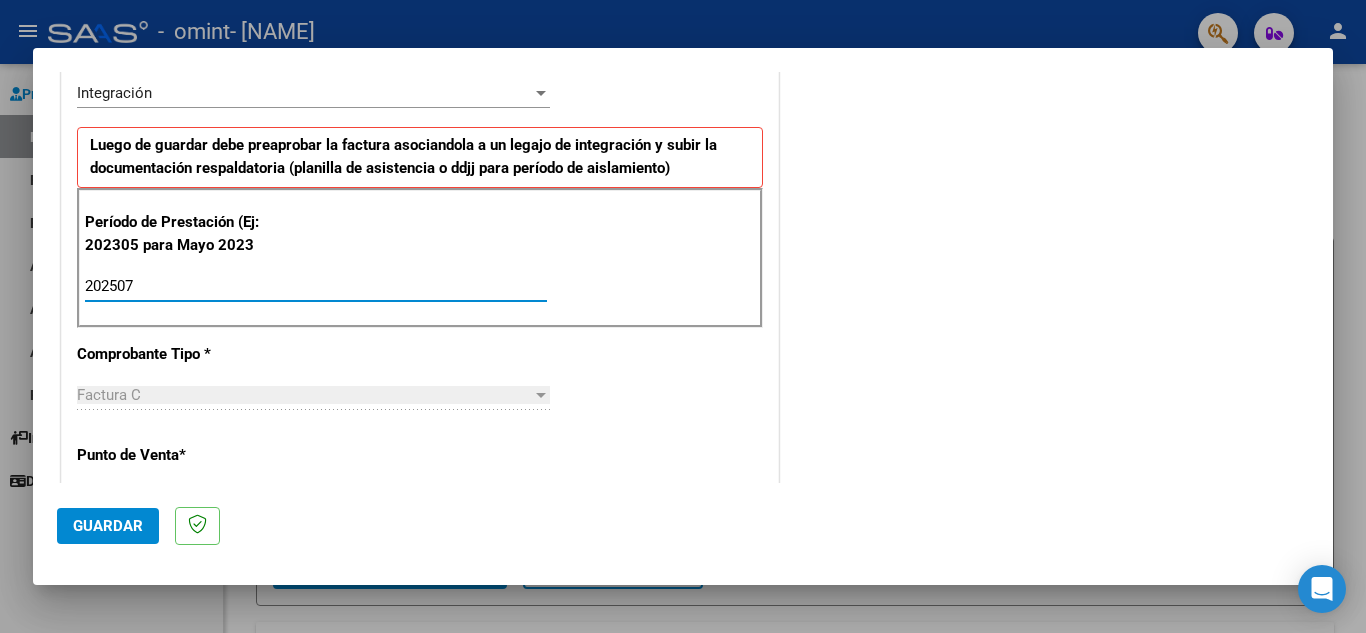 type on "202507" 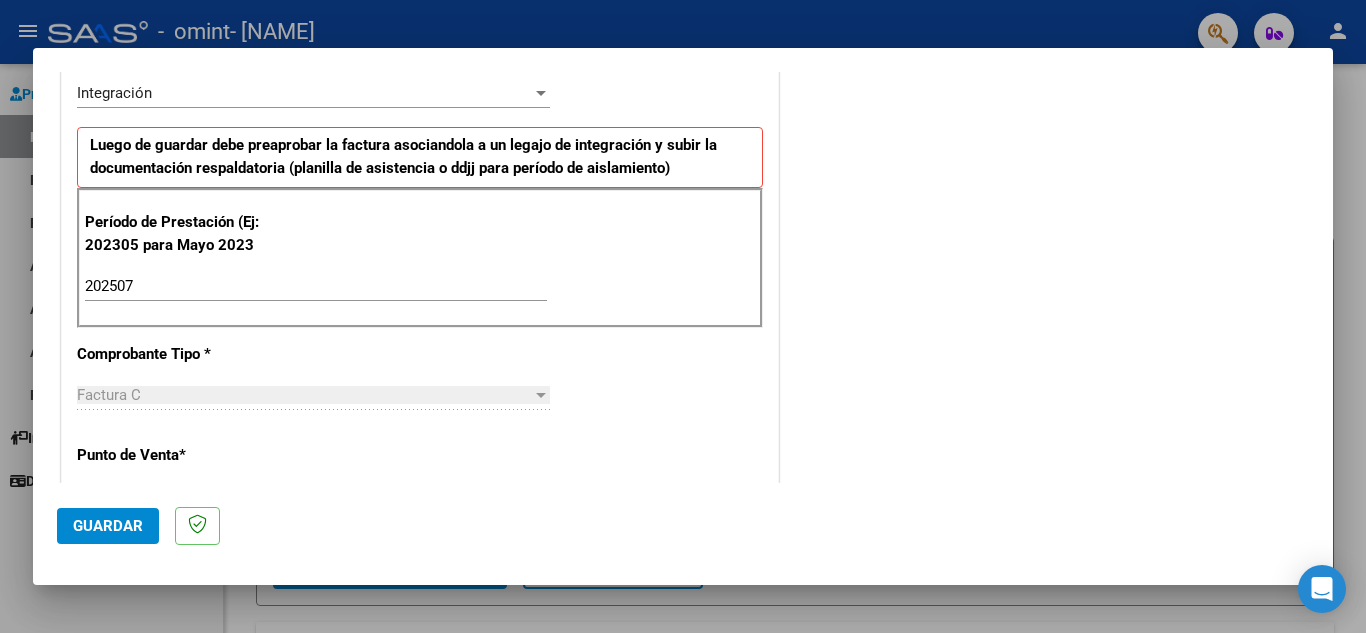 click on "CUIT  *   [CUIT] Ingresar CUIT  ANALISIS PRESTADOR  Area destinado * Integración Seleccionar Area Luego de guardar debe preaprobar la factura asociandola a un legajo de integración y subir la documentación respaldatoria (planilla de asistencia o ddjj para período de aislamiento)  Período de Prestación (Ej: 202305 para Mayo 2023    202507 Ingrese el Período de Prestación como indica el ejemplo   Comprobante Tipo * Factura C Seleccionar Tipo Punto de Venta  *   3 Ingresar el Nro.  Número  *   694 Ingresar el Nro.  Monto  *   $ 74.223,66 Ingresar el monto  Fecha del Cpbt.  *   2025-08-05 Ingresar la fecha  CAE / CAEA (no ingrese CAI)    75314107541319 Ingresar el CAE o CAEA (no ingrese CAI)  Fecha de Vencimiento    Ingresar la fecha  Ref. Externa    Ingresar la ref.  N° Liquidación    Ingresar el N° Liquidación" at bounding box center [420, 590] 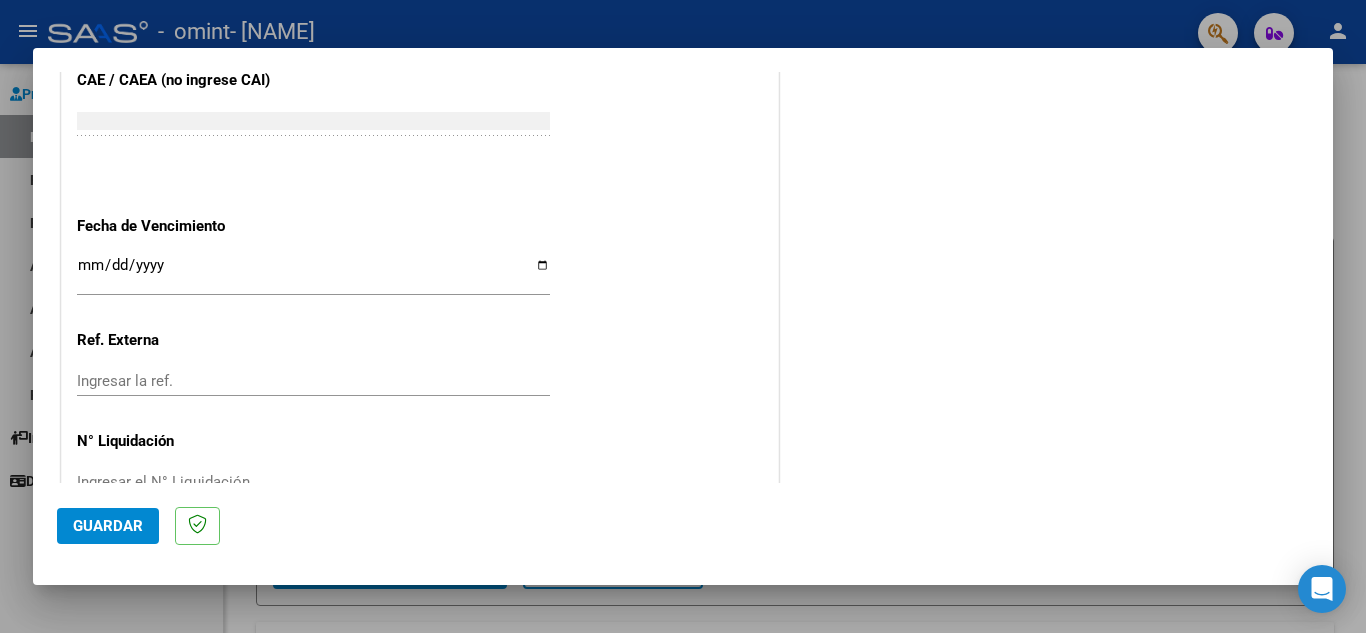 scroll, scrollTop: 1311, scrollLeft: 0, axis: vertical 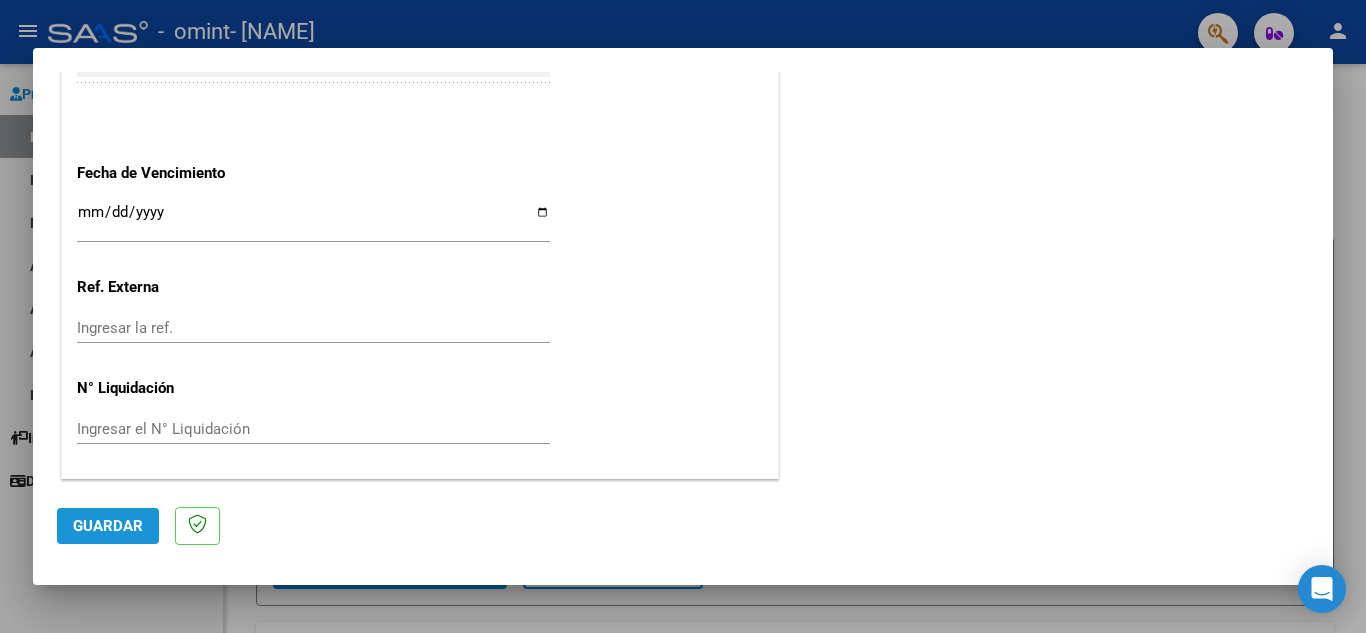 click on "Guardar" 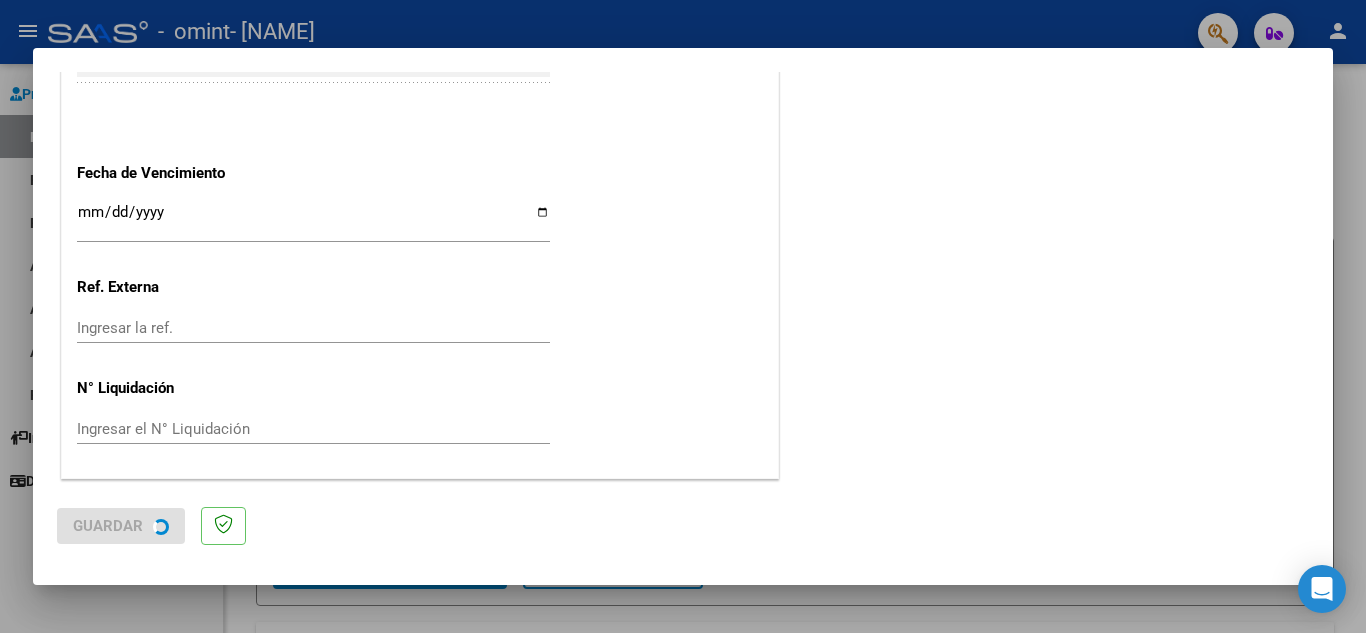 scroll, scrollTop: 0, scrollLeft: 0, axis: both 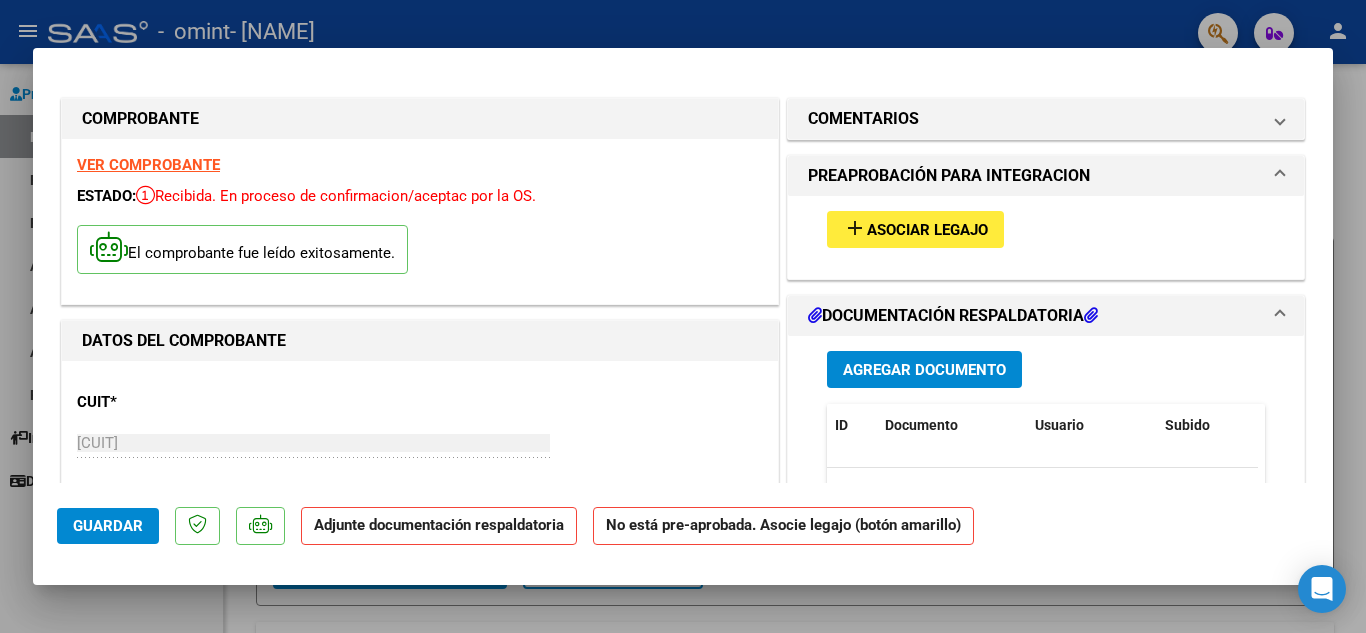 click on "Asociar Legajo" at bounding box center [927, 230] 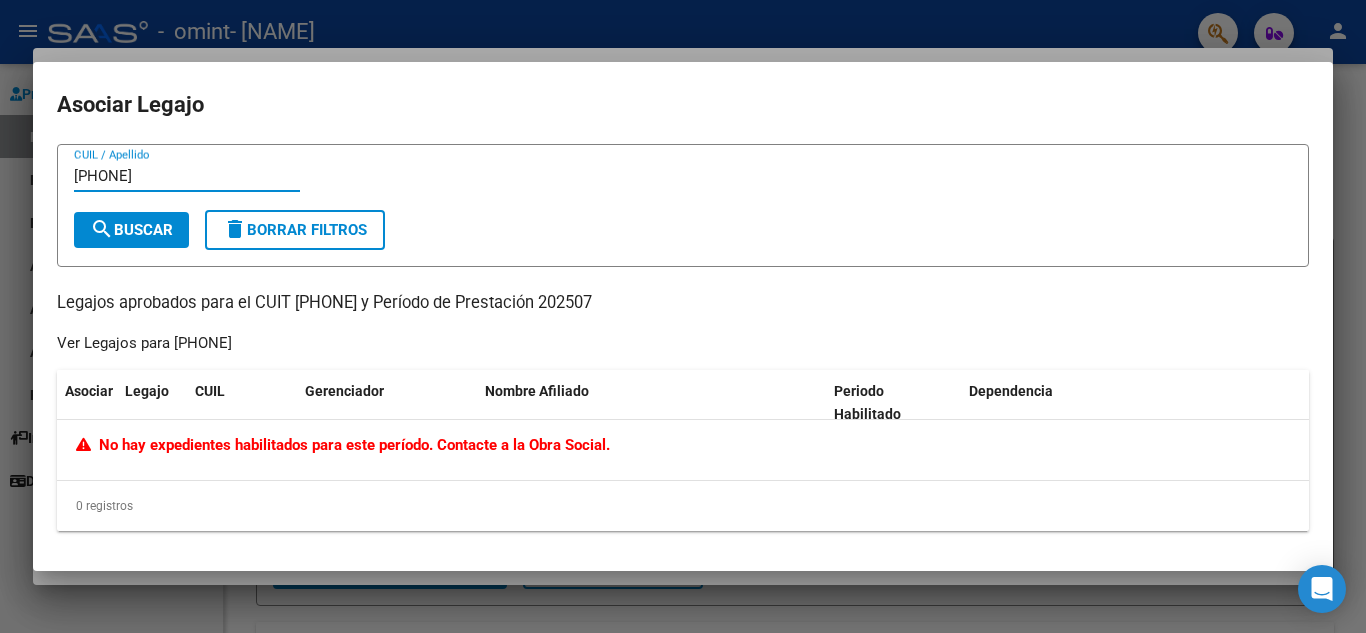 type on "[PHONE]" 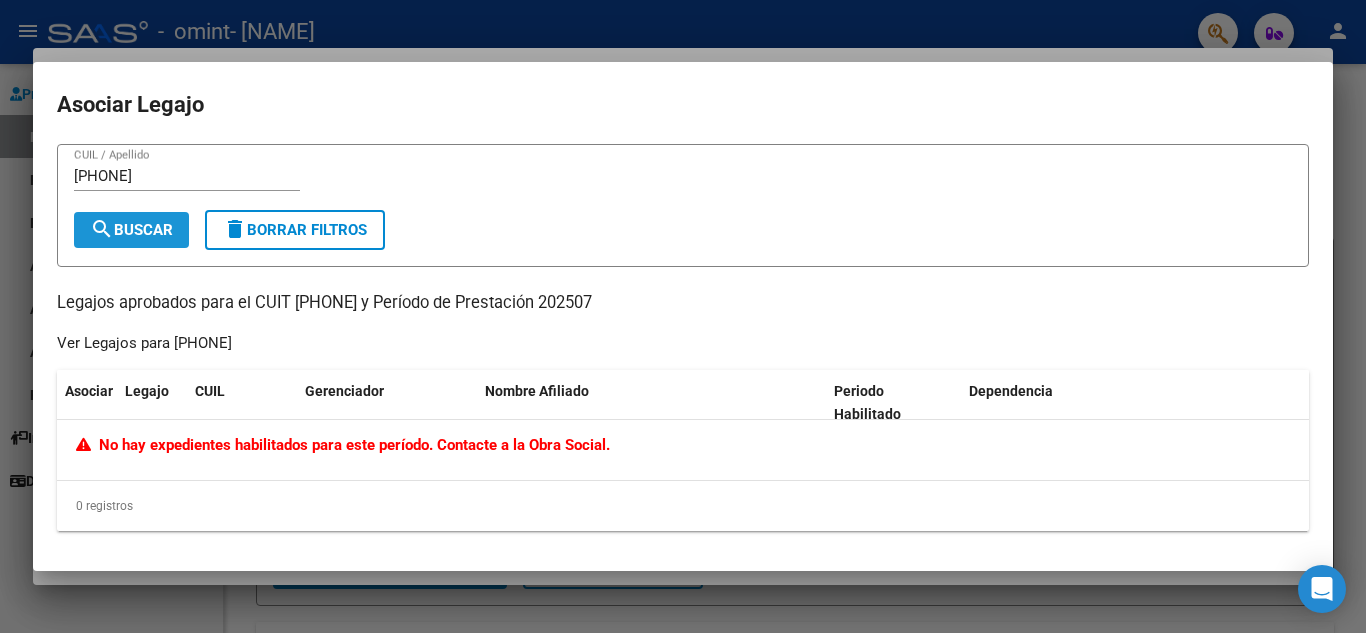 click on "search  Buscar" at bounding box center (131, 230) 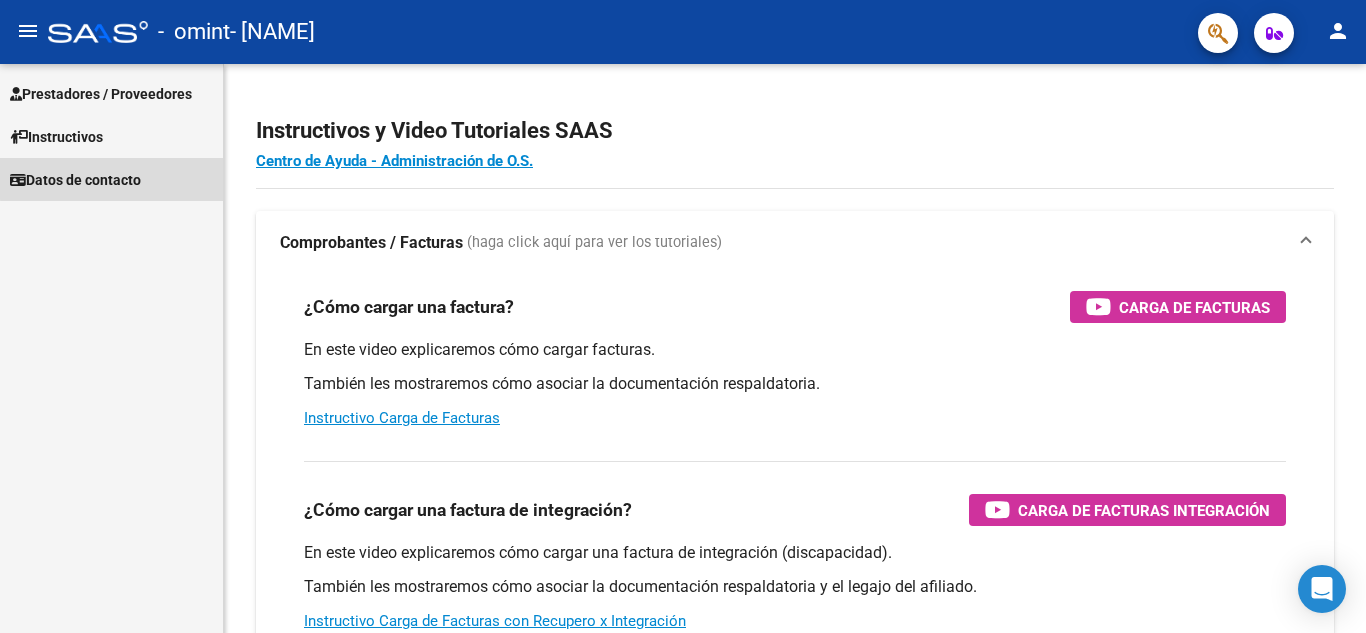 click on "Datos de contacto" at bounding box center (75, 180) 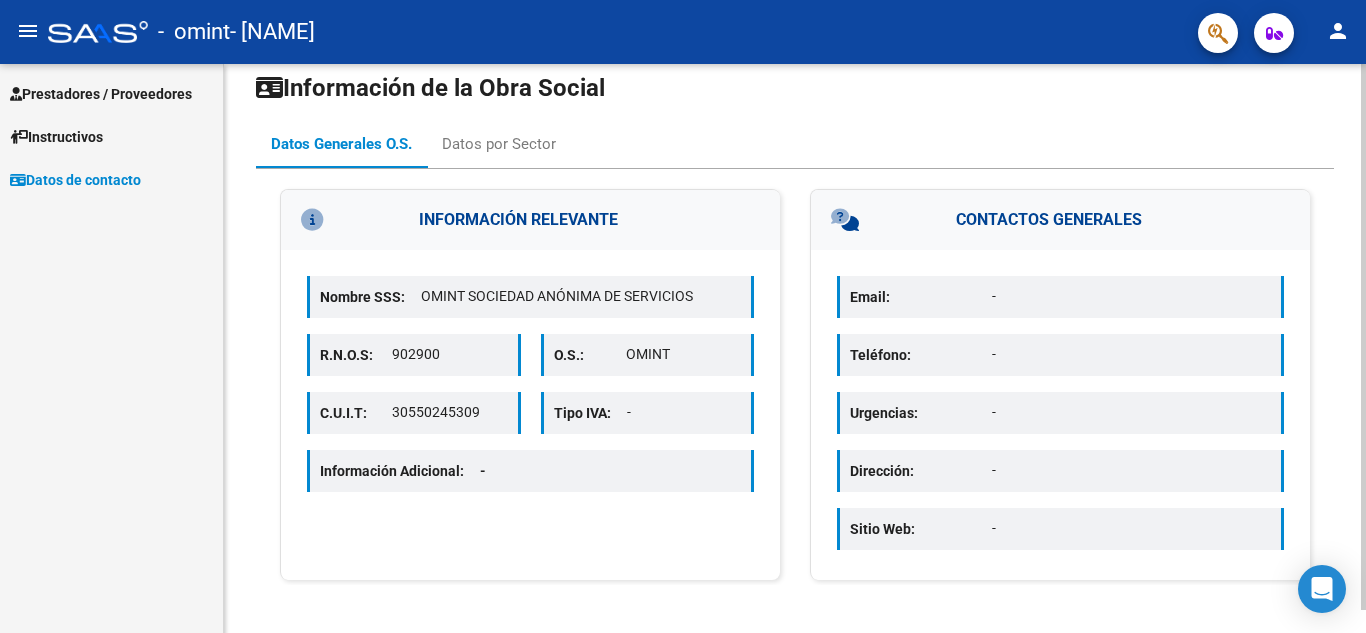 scroll, scrollTop: 0, scrollLeft: 0, axis: both 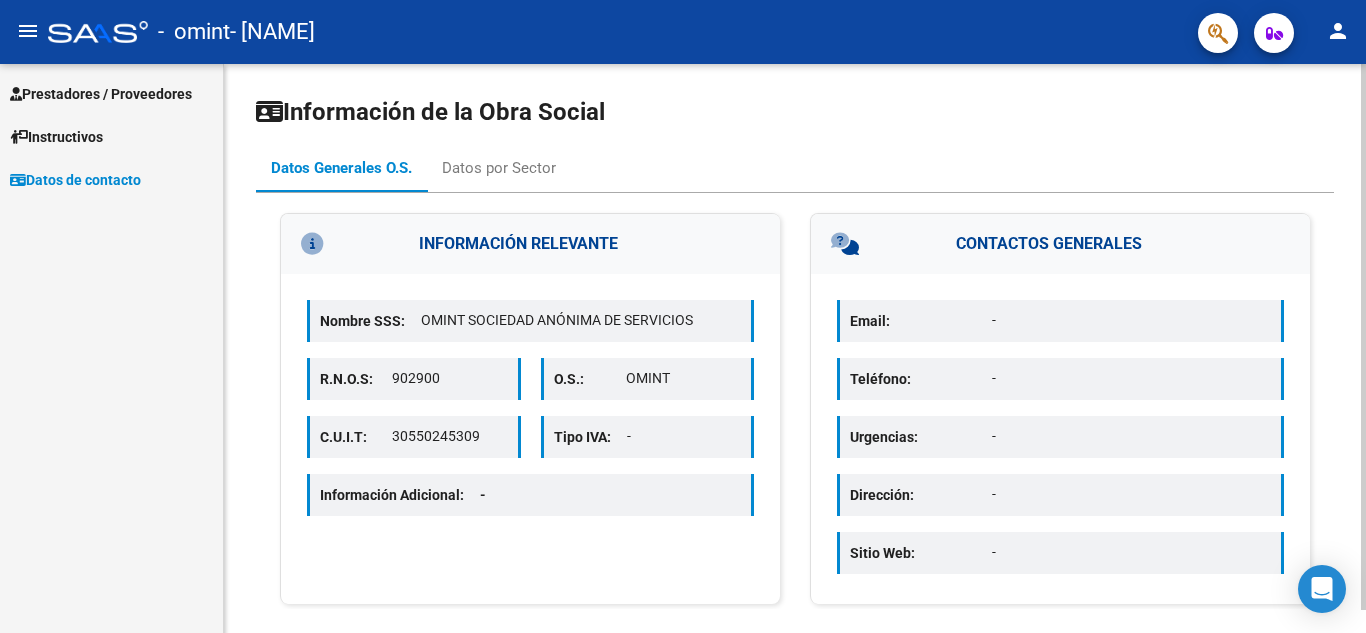 click on "Información de la Obra Social Datos Generales O.S. Datos por Sector  INFORMACIÓN RELEVANTE   Nombre SSS:   OMINT SOCIEDAD ANÓNIMA DE SERVICIOS   R.N.O.S:   902900   O.S.:   OMINT   C.U.I.T:   [CUIT]   Tipo IVA:   -   Información Adicional:  -  CONTACTOS GENERALES   Email:   -   Teléfono:   -   Urgencias:   -   Dirección:   -   Sitio Web:   -" 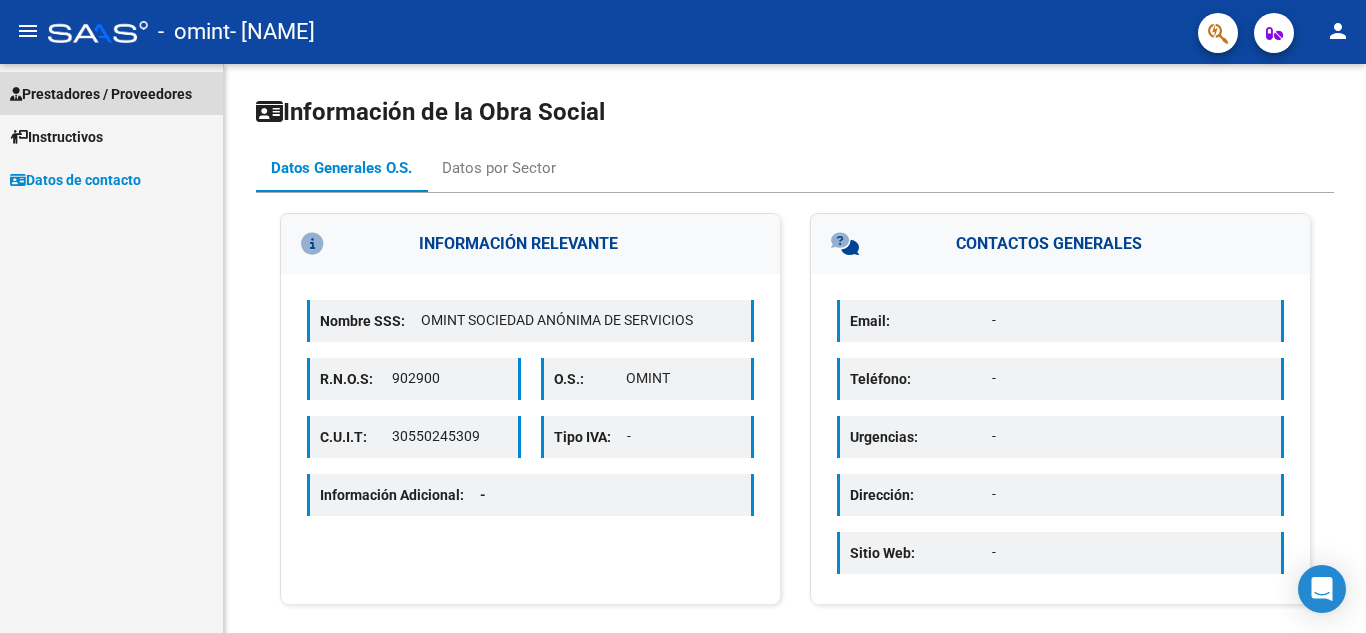 click on "Prestadores / Proveedores" at bounding box center [101, 94] 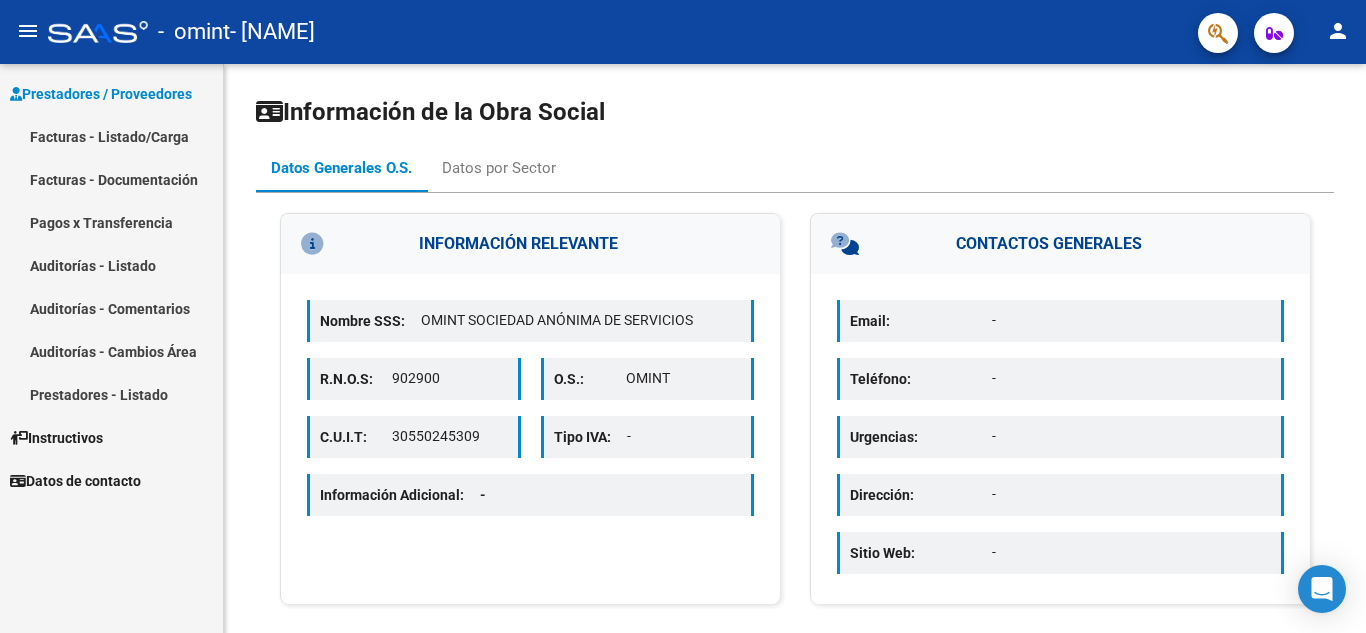 click on "Datos de contacto" at bounding box center (75, 481) 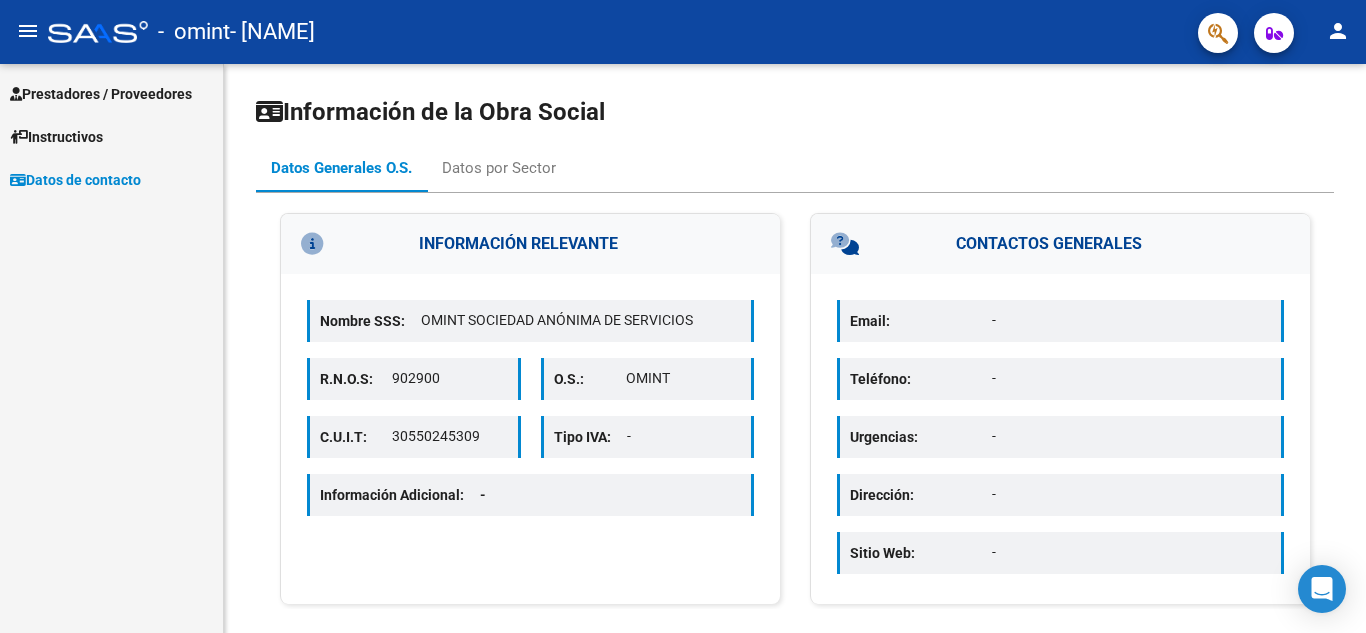 click on "Instructivos" at bounding box center [56, 137] 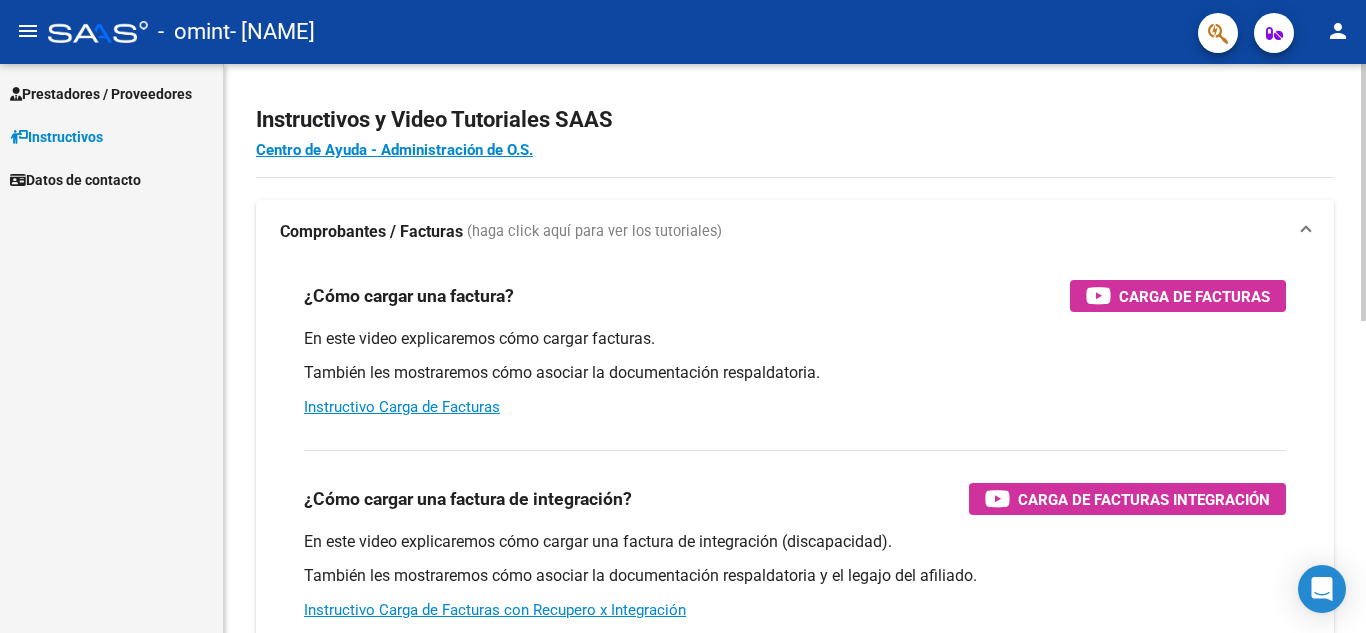 scroll, scrollTop: 9, scrollLeft: 0, axis: vertical 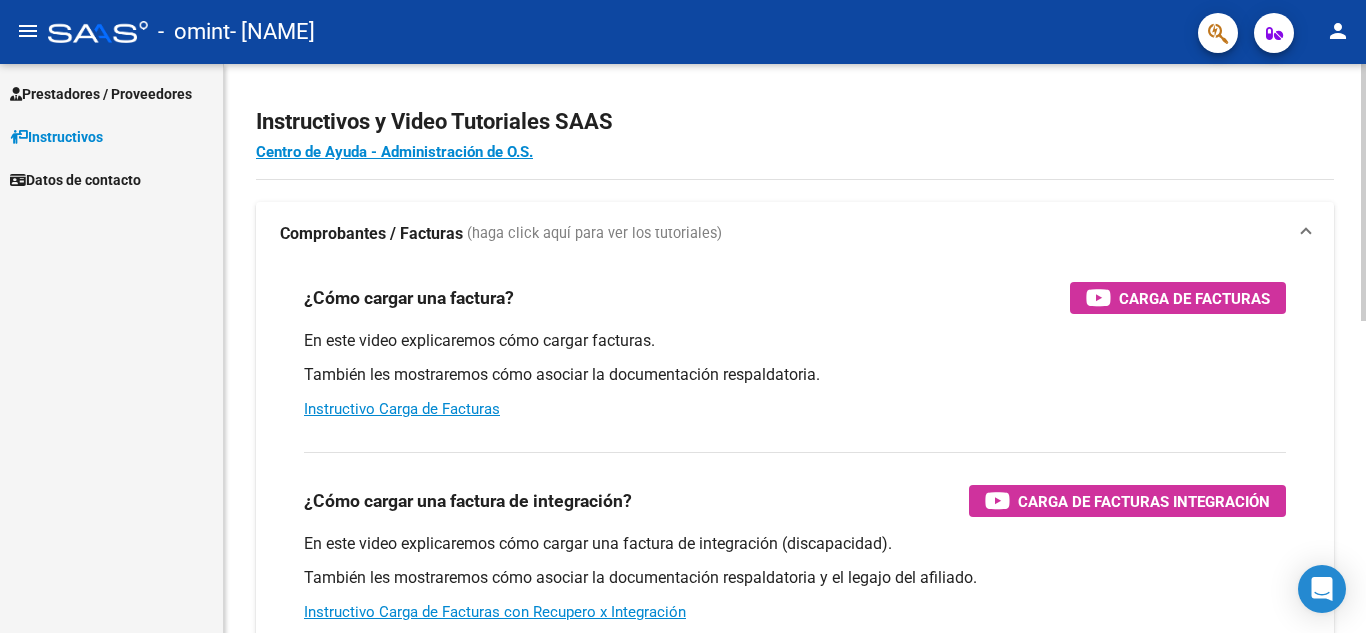 click on "Instructivos y Video Tutoriales SAAS Centro de Ayuda - Administración de O.S. Comprobantes / Facturas     (haga click aquí para ver los tutoriales) ¿Cómo cargar una factura?    Carga de Facturas En este video explicaremos cómo cargar facturas. También les mostraremos cómo asociar la documentación respaldatoria. Instructivo Carga de Facturas ¿Cómo cargar una factura de integración?    Carga de Facturas Integración En este video explicaremos cómo cargar una factura de integración (discapacidad). También les mostraremos cómo asociar la documentación respaldatoria y el legajo del afiliado. Instructivo Carga de Facturas con Recupero x Integración ¿Cómo cargar una factura con trazabilidad?    Carga de Facturas con Trazabilidad En este video explicaremos cómo cargar una factura con trazabilidad. También les mostraremos cómo asociar la documentación respaldatoria.  Instructivo Carga de Facturas con Trazabilidad ANMAT ¿Cómo editar una factura de integración?" 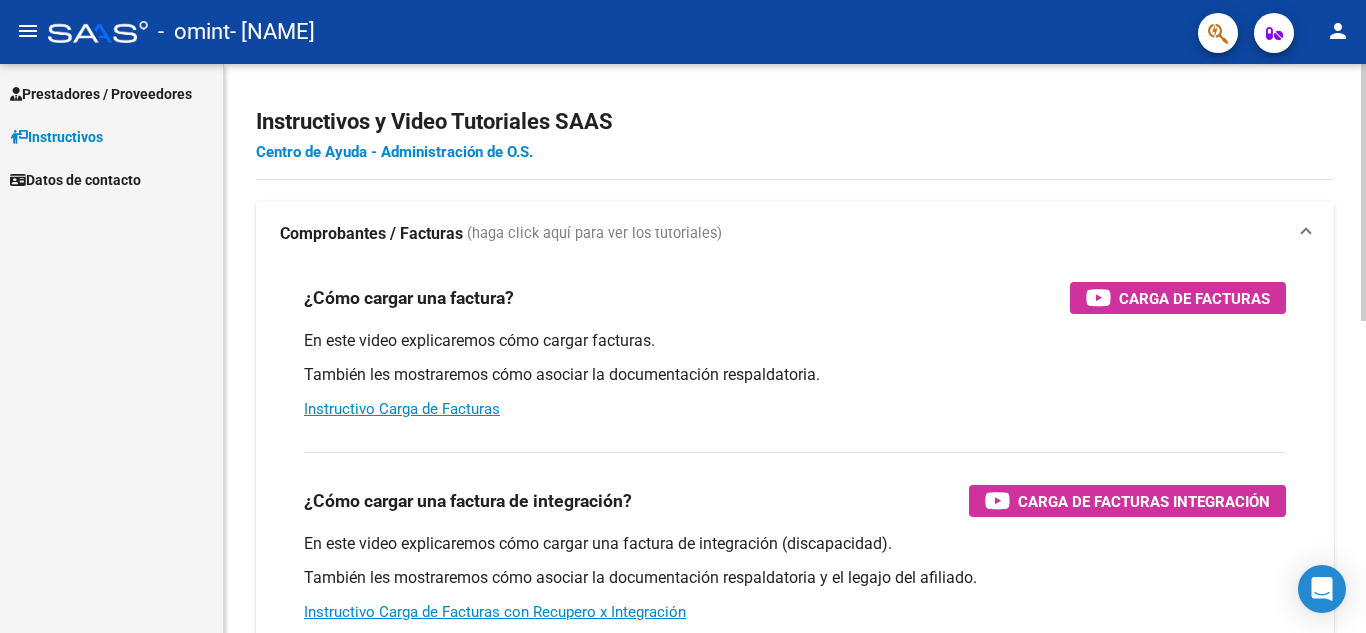 click on "Centro de Ayuda - Administración de O.S." 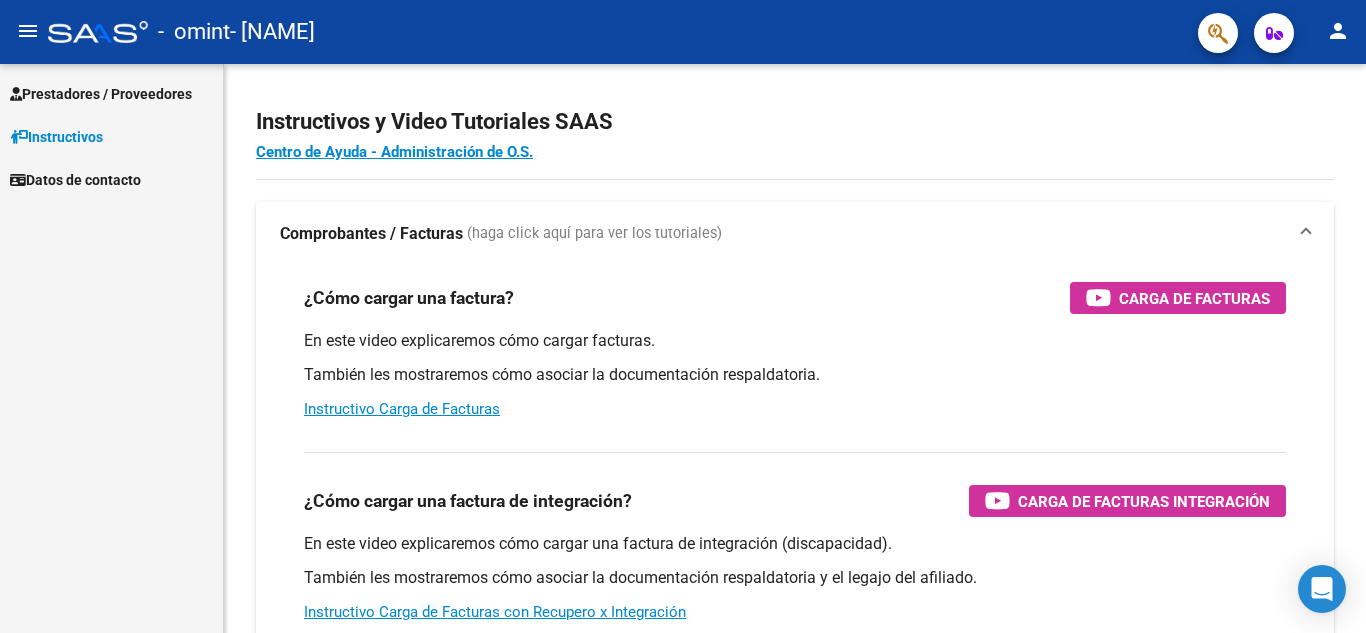 click on "Prestadores / Proveedores" at bounding box center [101, 94] 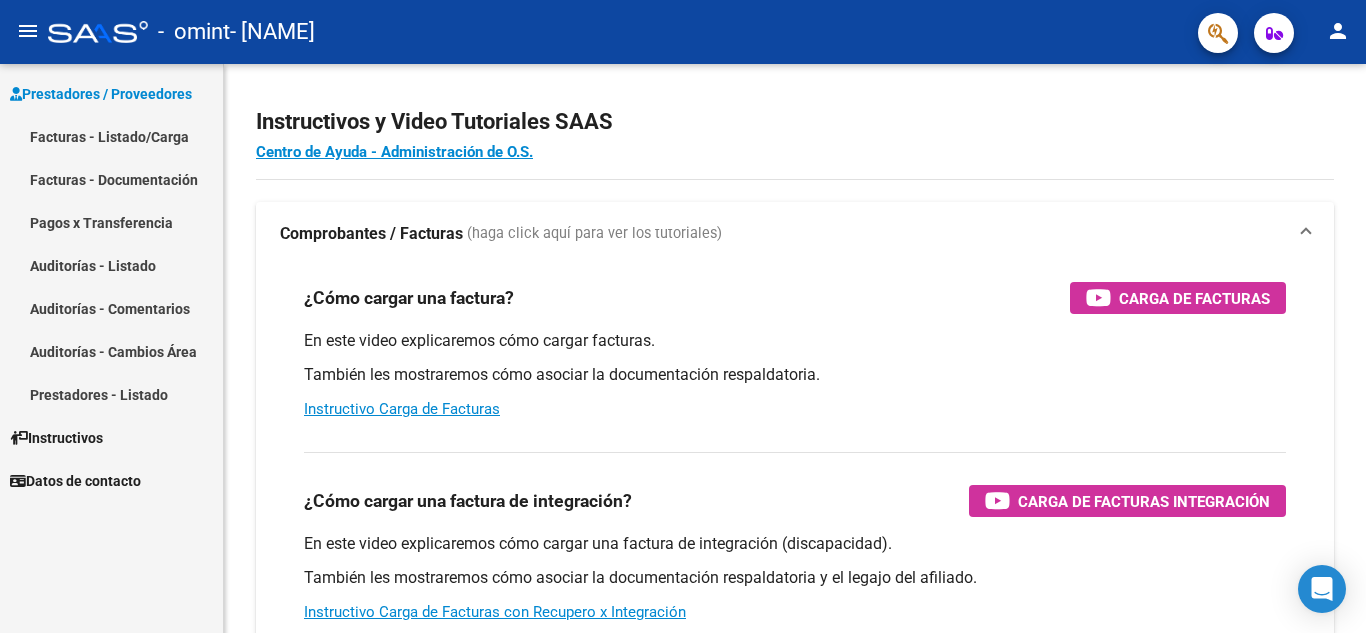 click on "Facturas - Listado/Carga" at bounding box center [111, 136] 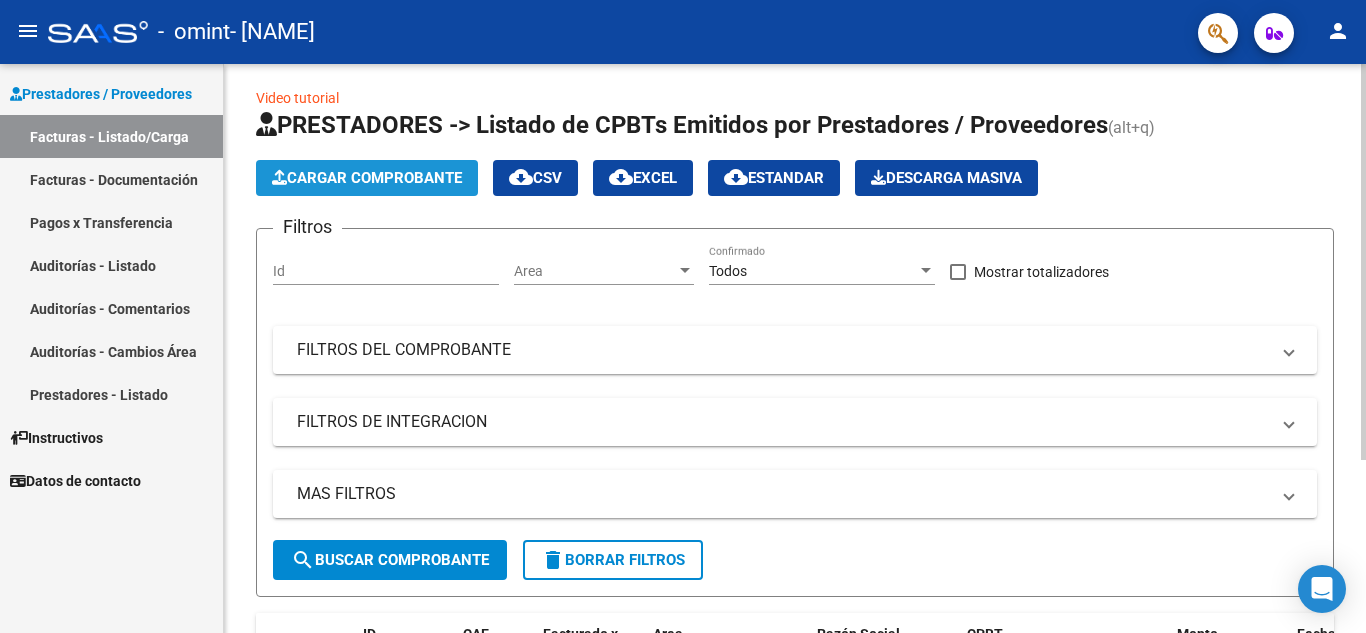 click on "Cargar Comprobante" 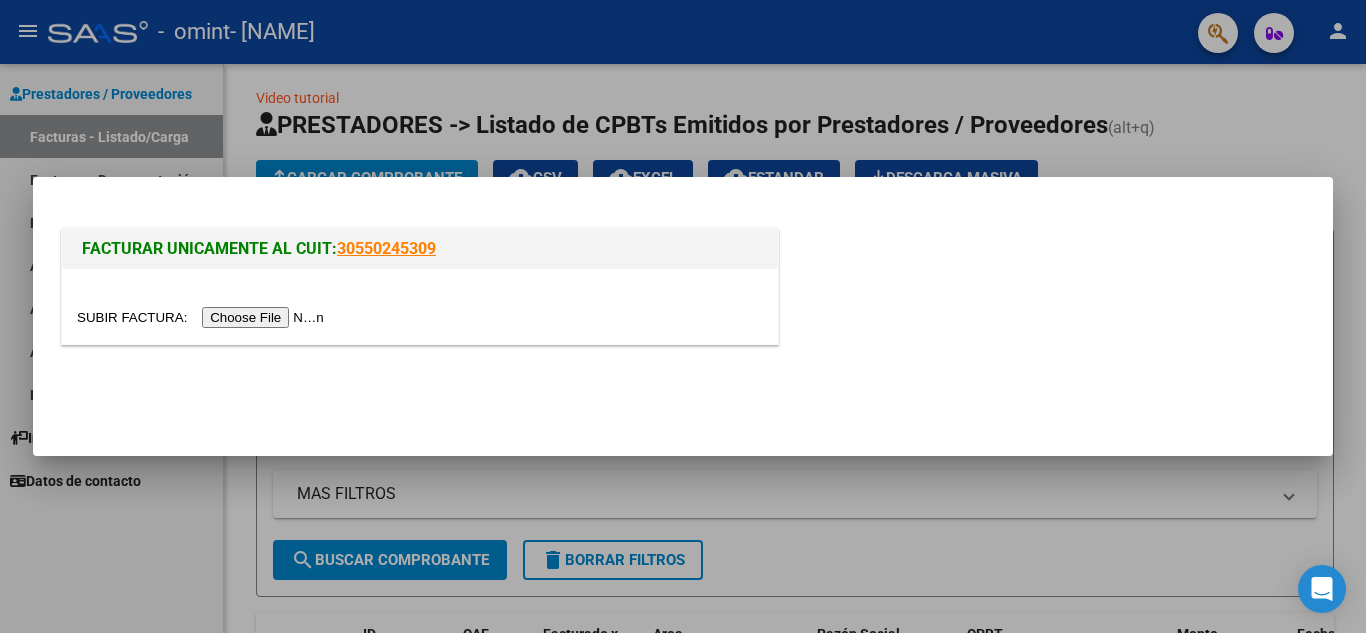click at bounding box center (203, 317) 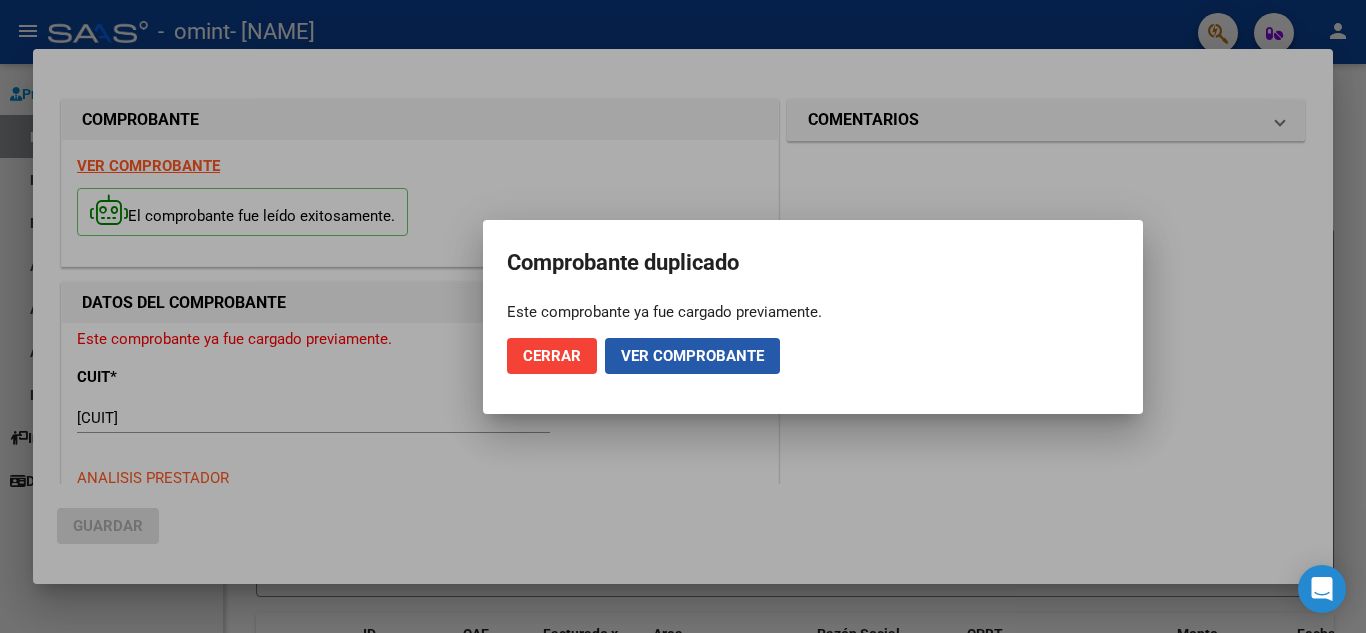 click on "Ver comprobante" 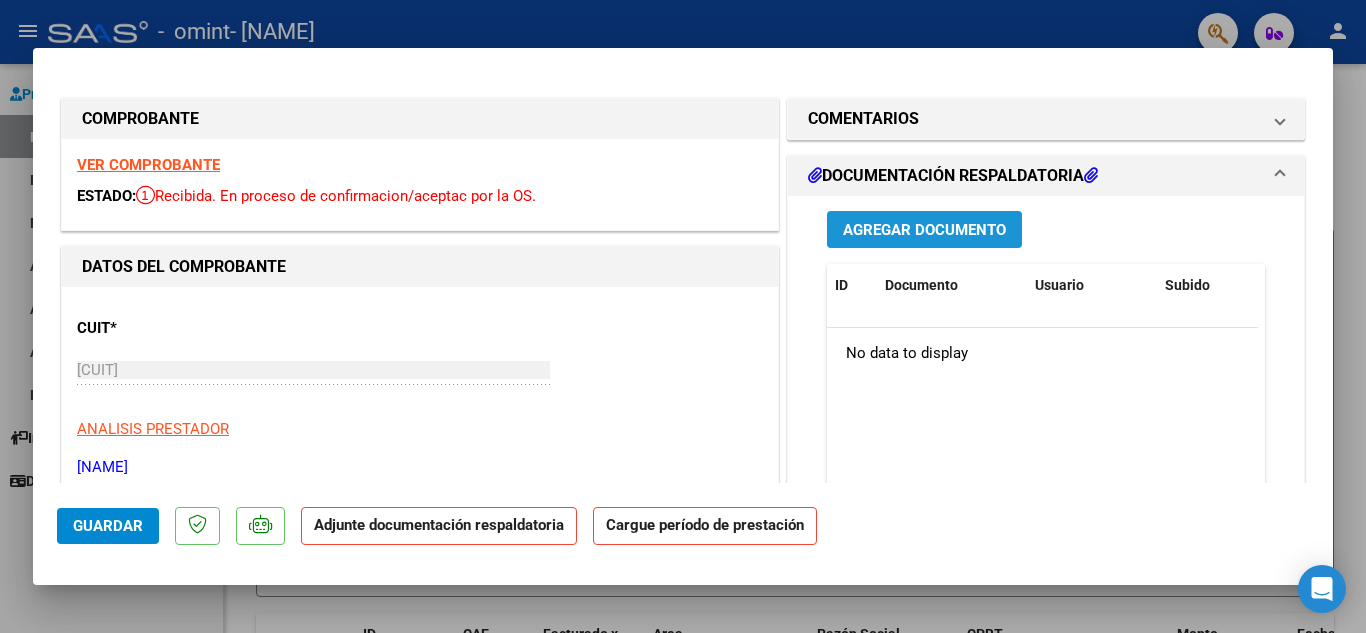 click on "Agregar Documento" at bounding box center [924, 230] 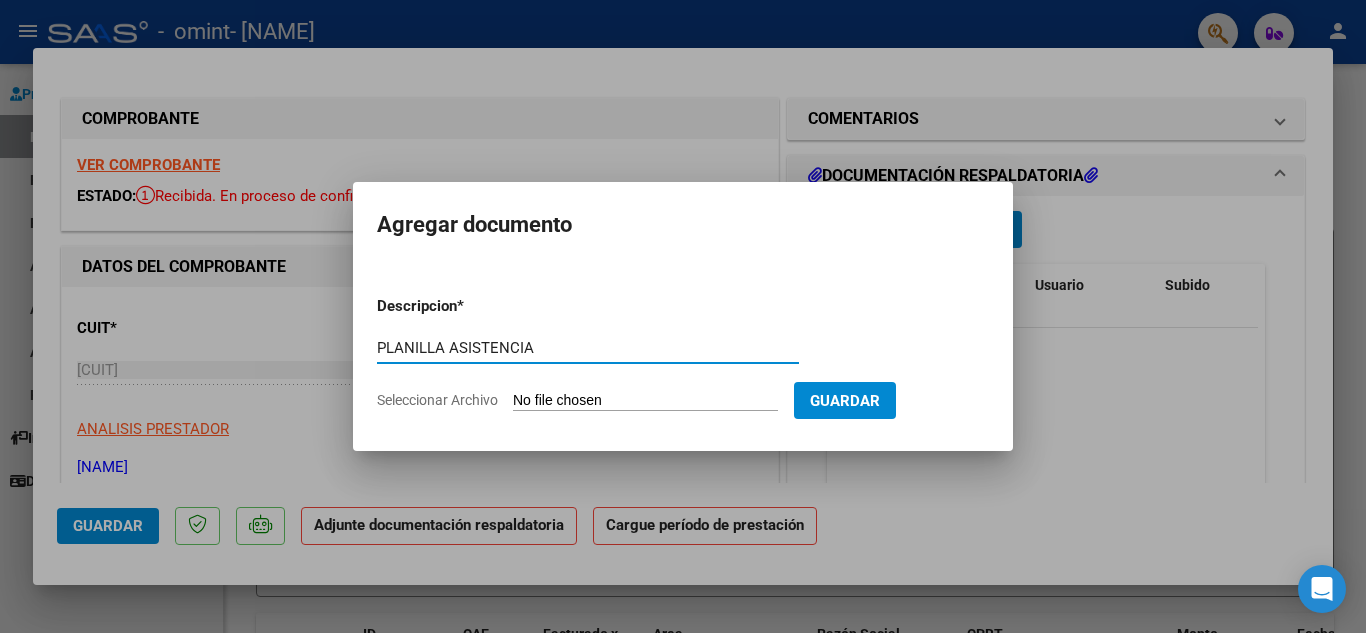 type on "PLANILLA ASISTENCIA" 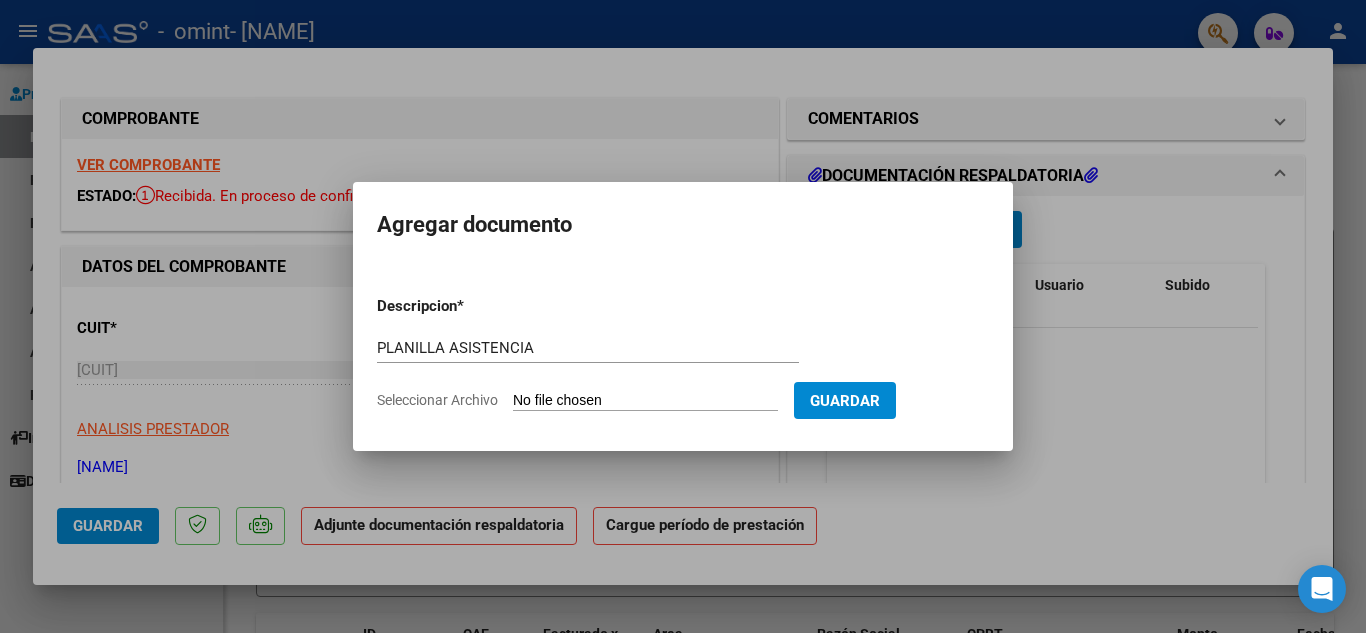 click on "Seleccionar Archivo" at bounding box center (645, 401) 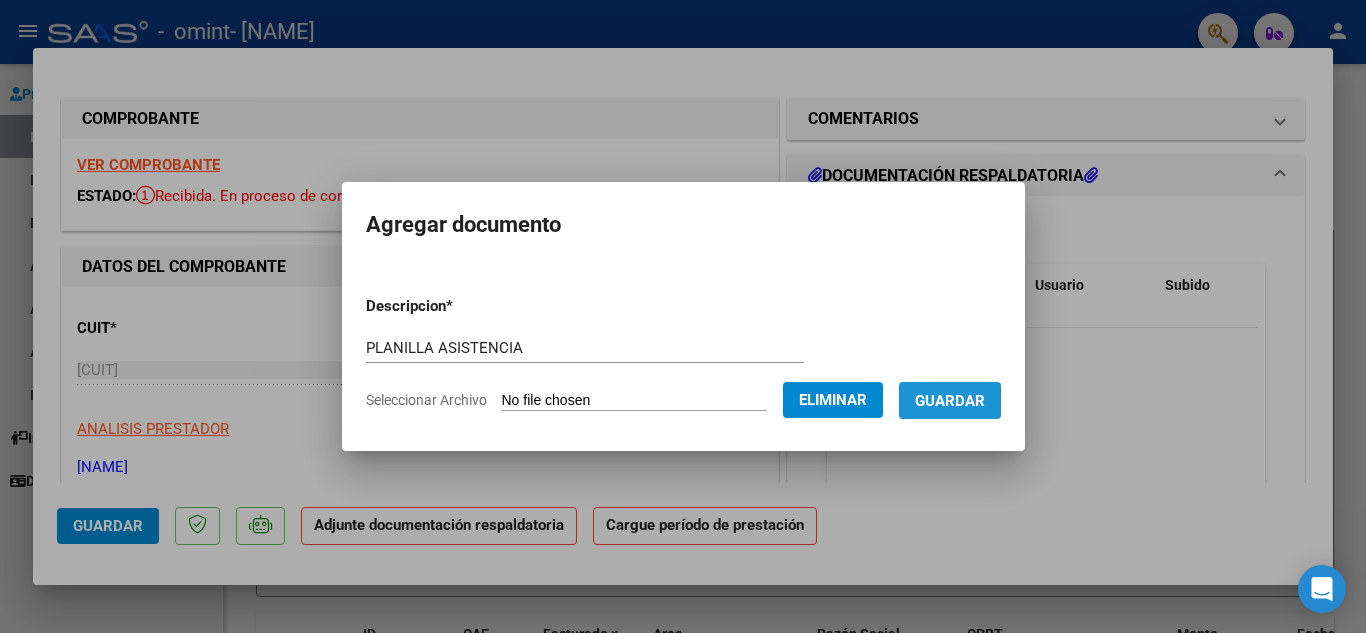 click on "Guardar" at bounding box center (950, 401) 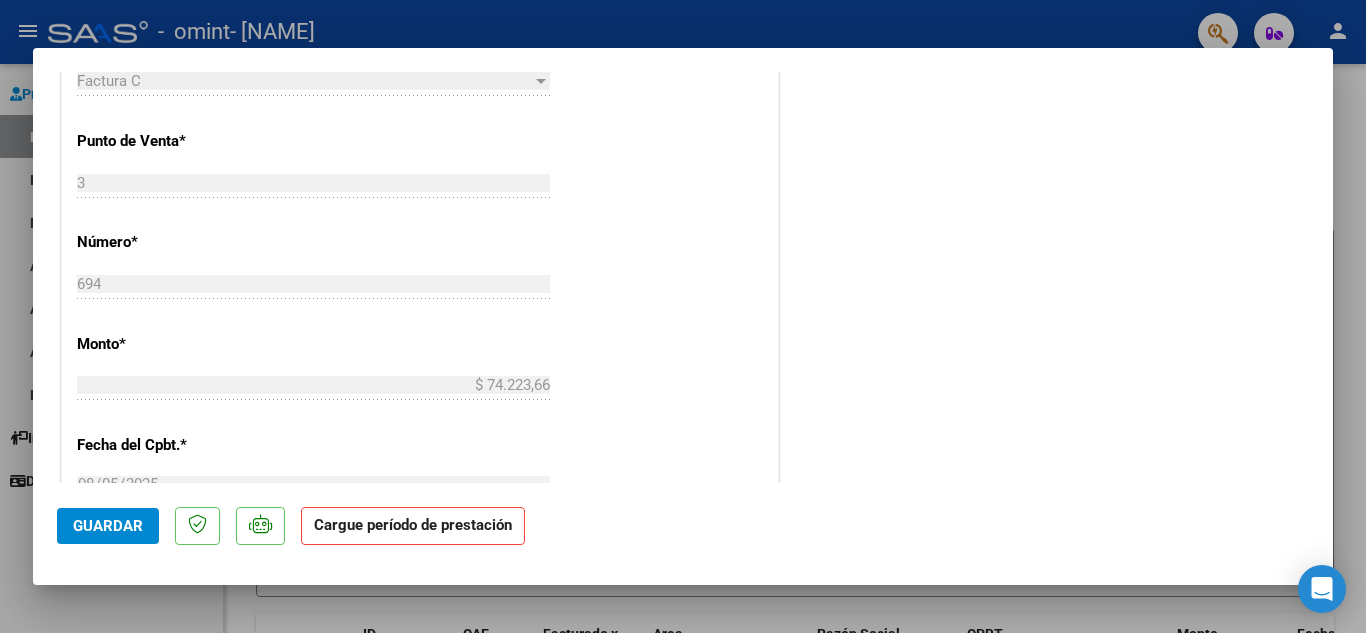 scroll, scrollTop: 919, scrollLeft: 0, axis: vertical 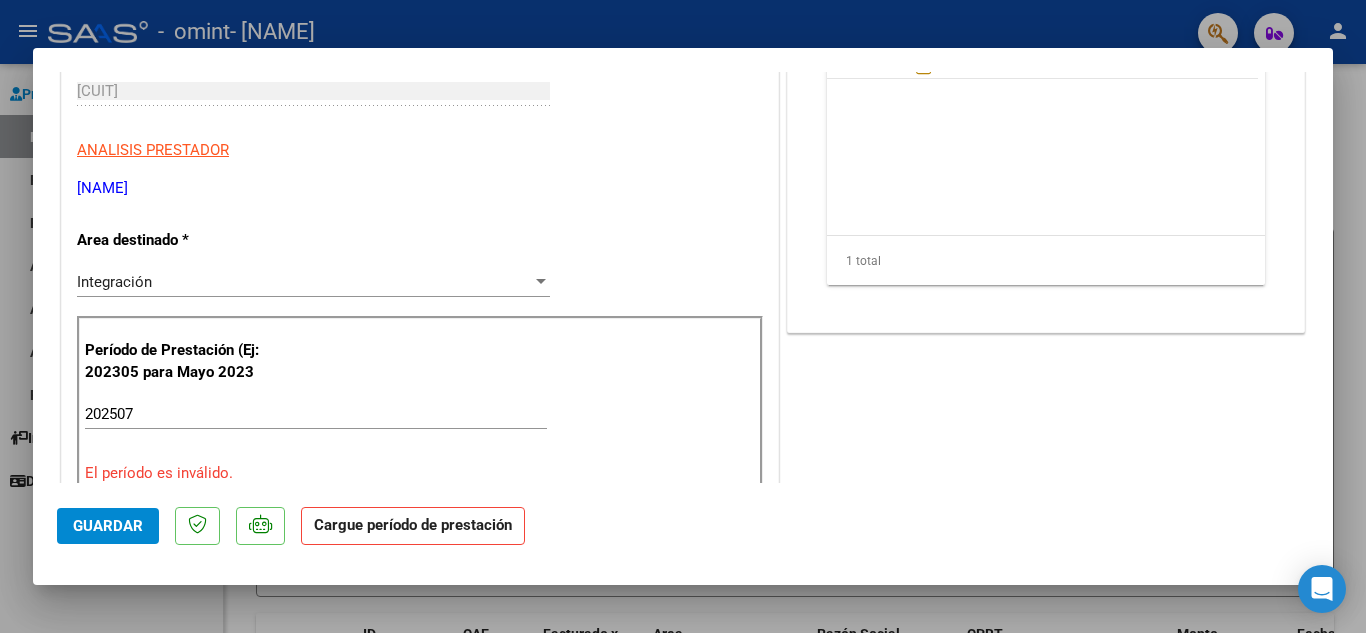 click on "COMPROBANTE VER COMPROBANTE       ESTADO:   Recibida. En proceso de confirmacion/aceptac por la OS.  DATOS DEL COMPROBANTE CUIT  *   [CUIT] Ingresar CUIT  ANALISIS PRESTADOR  [NAME]  ARCA Padrón  Area destinado * Integración Seleccionar Area Período de Prestación (Ej: 202305 para Mayo 2023    202507 Ingrese el Período de Prestación como indica el ejemplo   El período es inválido.   Comprobante Tipo * Factura C Seleccionar Tipo Punto de Venta  *   3 Ingresar el Nro.  Número  *   694 Ingresar el Nro.  Monto  *   $ 74.223,66 Ingresar el monto  Fecha del Cpbt.  *   2025-08-05 Ingresar la fecha  CAE / CAEA (no ingrese CAI)    75314107541319 Ingresar el CAE o CAEA (no ingrese CAI)  Fecha de Vencimiento    Ingresar la fecha  Ref. Externa    Ingresar la ref.  N° Liquidación    Ingresar el N° Liquidación  COMENTARIOS Comentarios del Prestador / Gerenciador:   DOCUMENTACIÓN RESPALDATORIA  Agregar Documento ID Documento Usuario Subido Acción 20325  Planilla Asistencia   1 total" at bounding box center [683, 316] 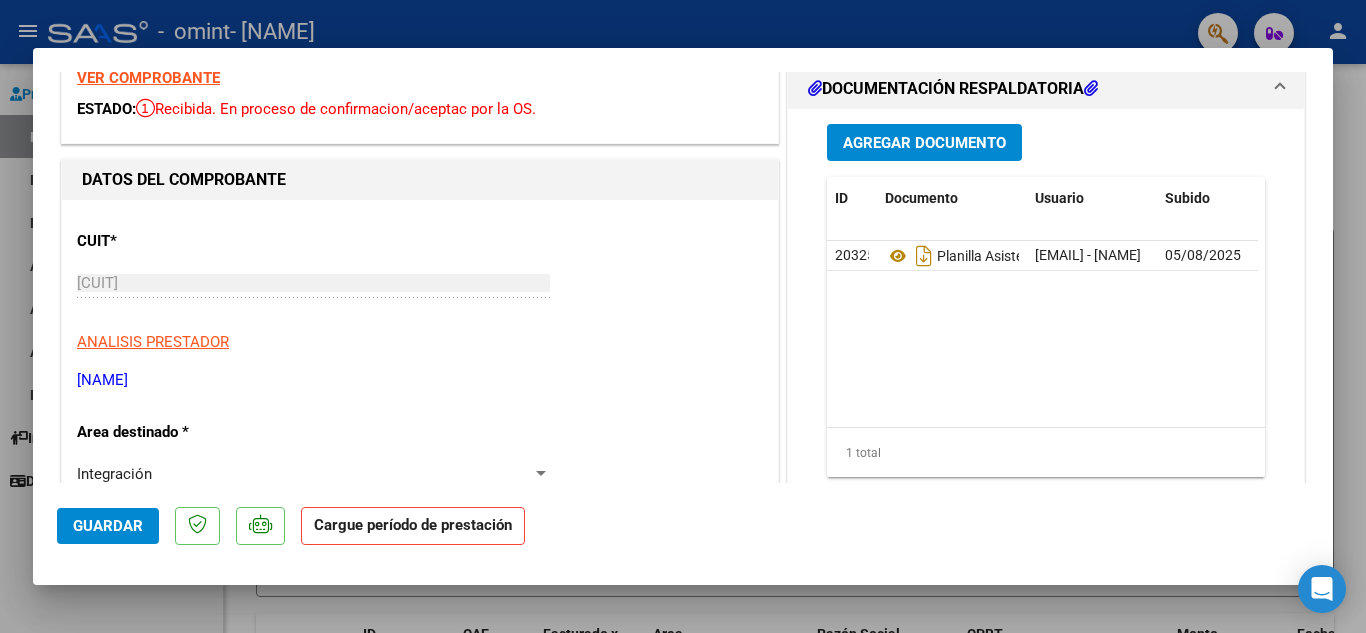scroll, scrollTop: 78, scrollLeft: 0, axis: vertical 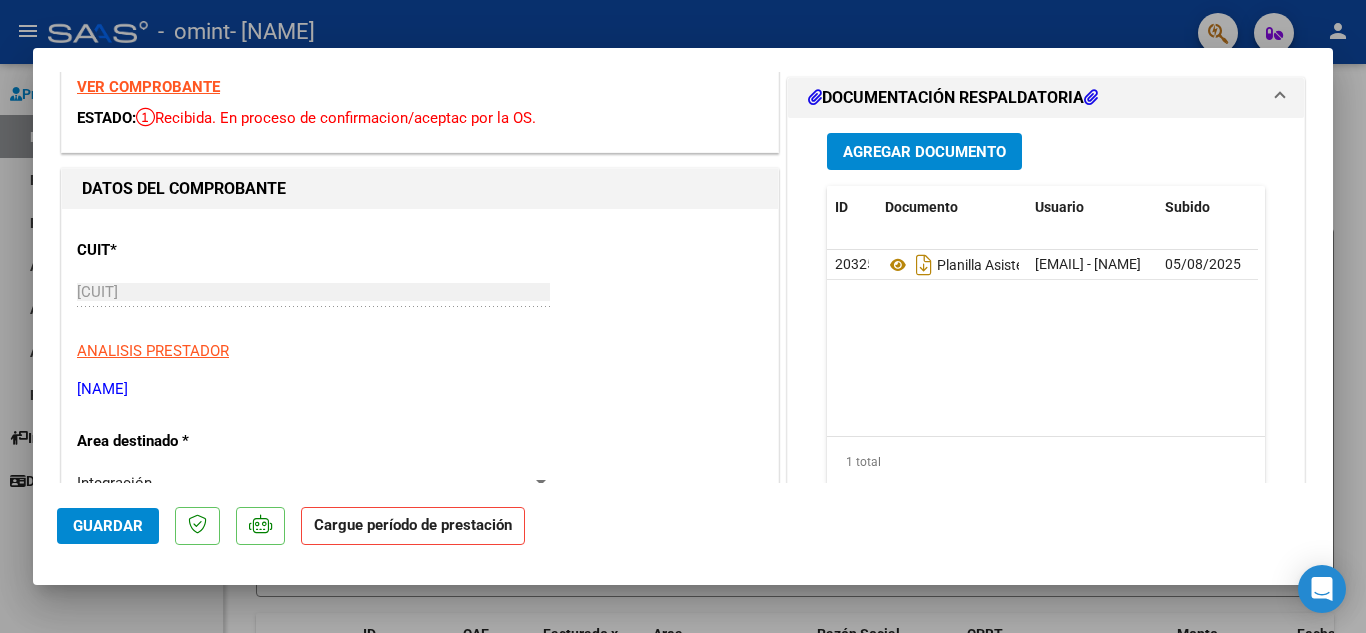 click on "Agregar Documento ID Documento Usuario Subido Acción 20325  Planilla Asistencia   [EMAIL] - [NAME]   05/08/2025   1 total   1" at bounding box center [1046, 317] 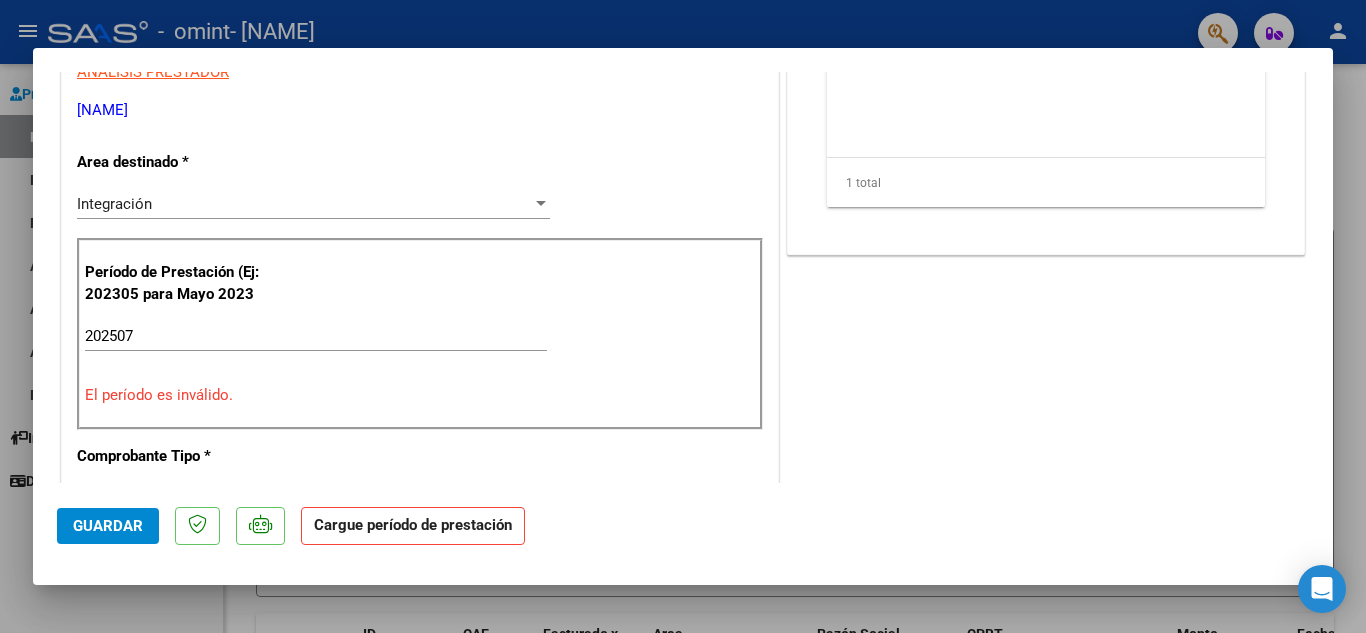 scroll, scrollTop: 366, scrollLeft: 0, axis: vertical 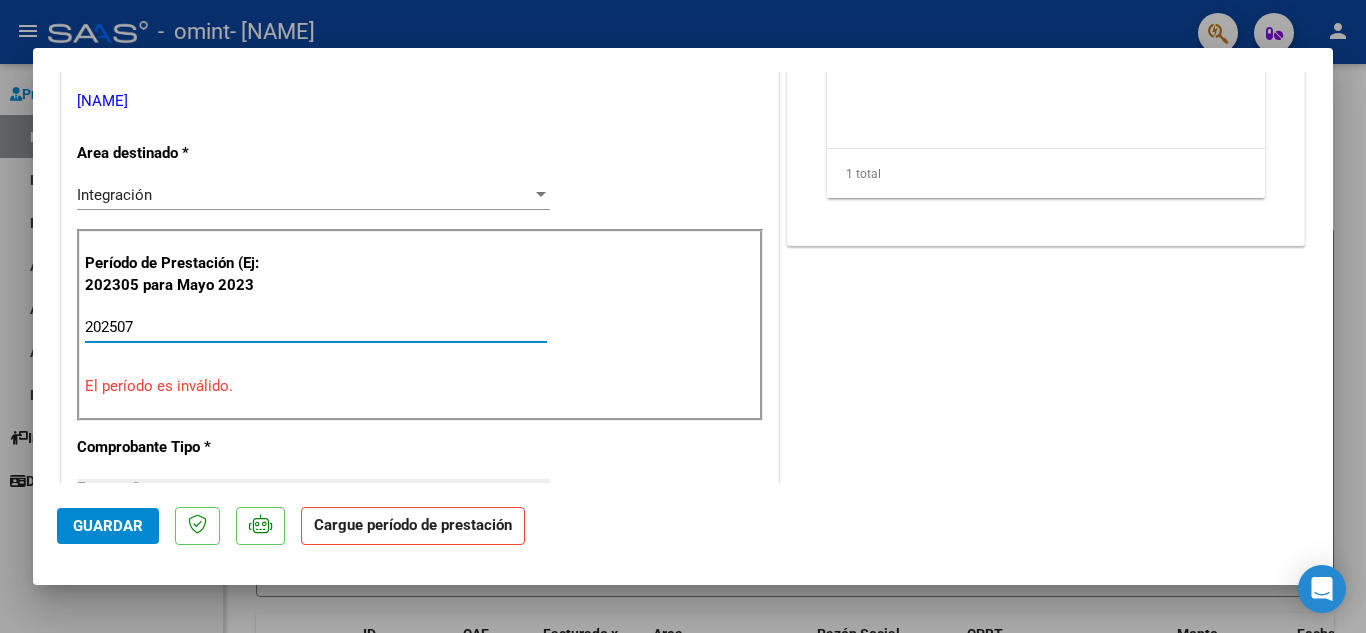 click on "202507" at bounding box center (316, 327) 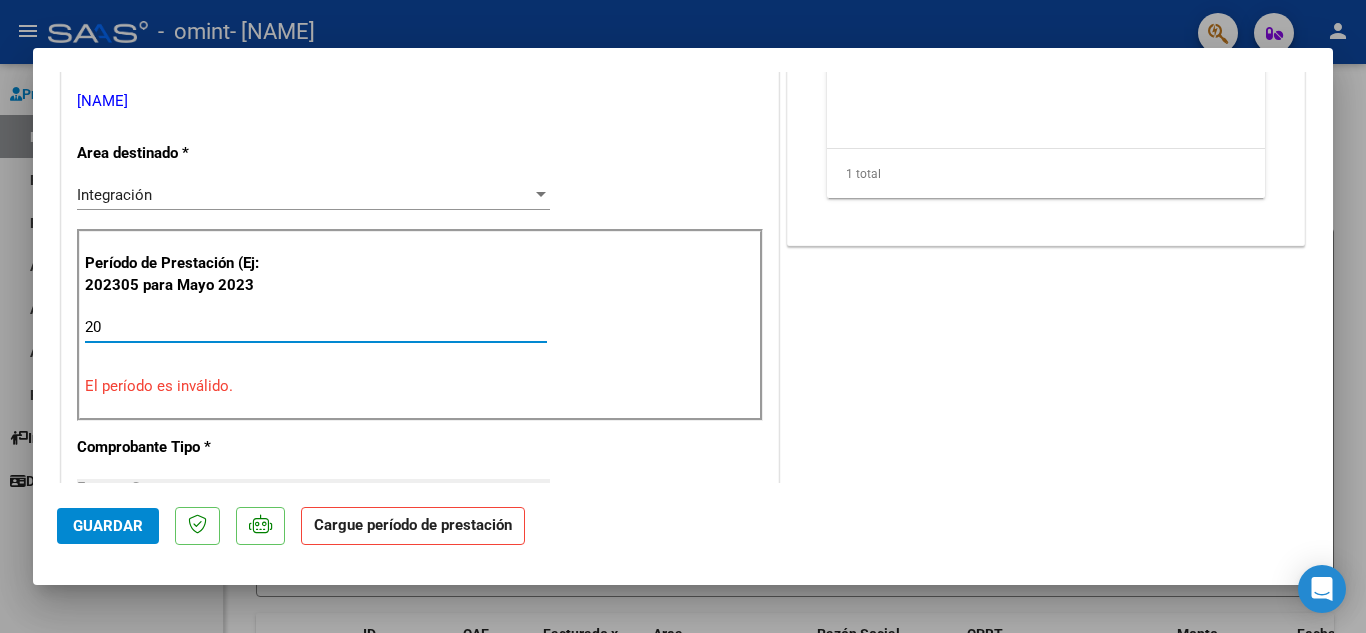 type on "2" 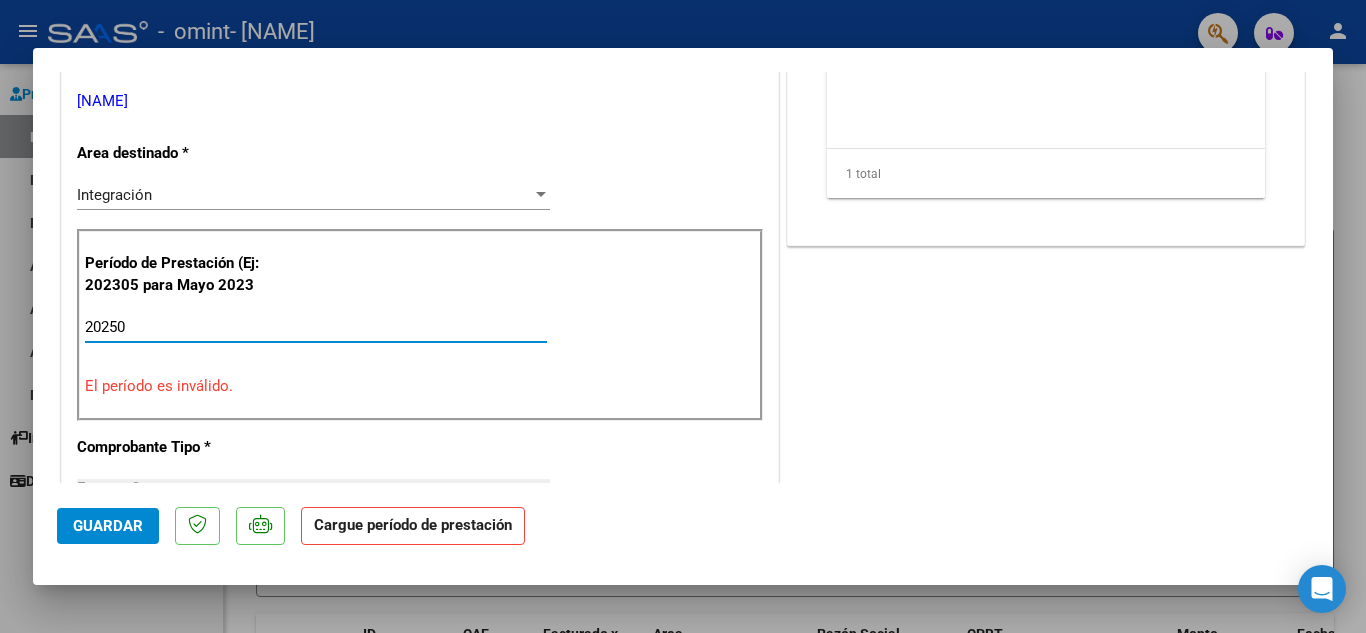 type on "202507" 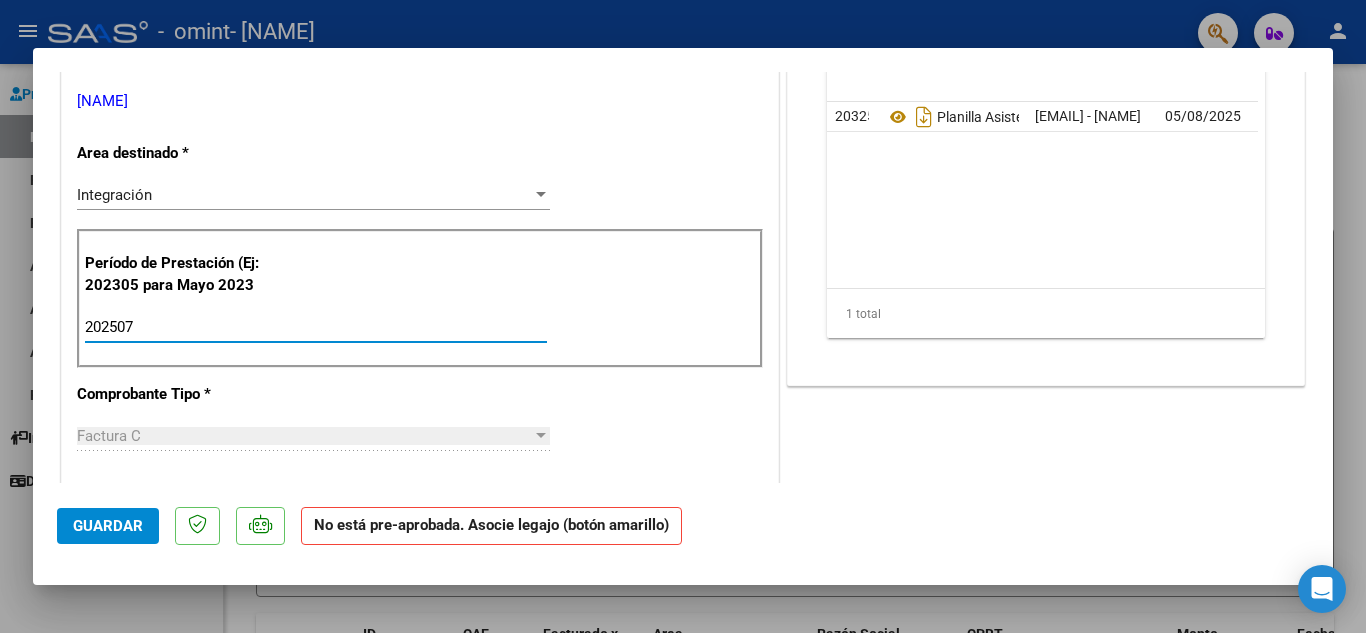 click on "CUIT  *   [CUIT] Ingresar CUIT  ANALISIS PRESTADOR  [NAME]  ARCA Padrón  Area destinado * Integración Seleccionar Area Período de Prestación (Ej: 202305 para Mayo 2023    202507 Ingrese el Período de Prestación como indica el ejemplo   Comprobante Tipo * Factura C Seleccionar Tipo Punto de Venta  *   3 Ingresar el Nro.  Número  *   694 Ingresar el Nro.  Monto  *   $ 74.223,66 Ingresar el monto  Fecha del Cpbt.  *   2025-08-05 Ingresar la fecha  CAE / CAEA (no ingrese CAI)    75314107541319 Ingresar el CAE o CAEA (no ingrese CAI)  Fecha de Vencimiento    Ingresar la fecha  Ref. Externa    Ingresar la ref.  N° Liquidación    Ingresar el N° Liquidación" at bounding box center (420, 643) 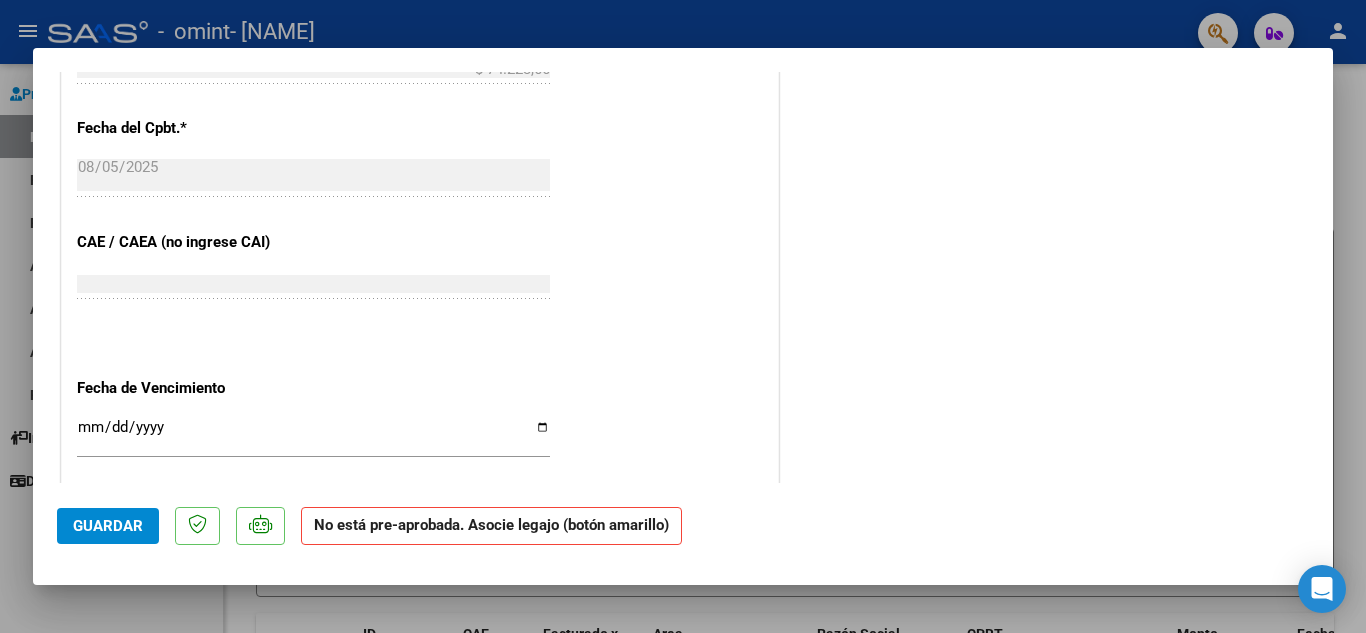 scroll, scrollTop: 1253, scrollLeft: 0, axis: vertical 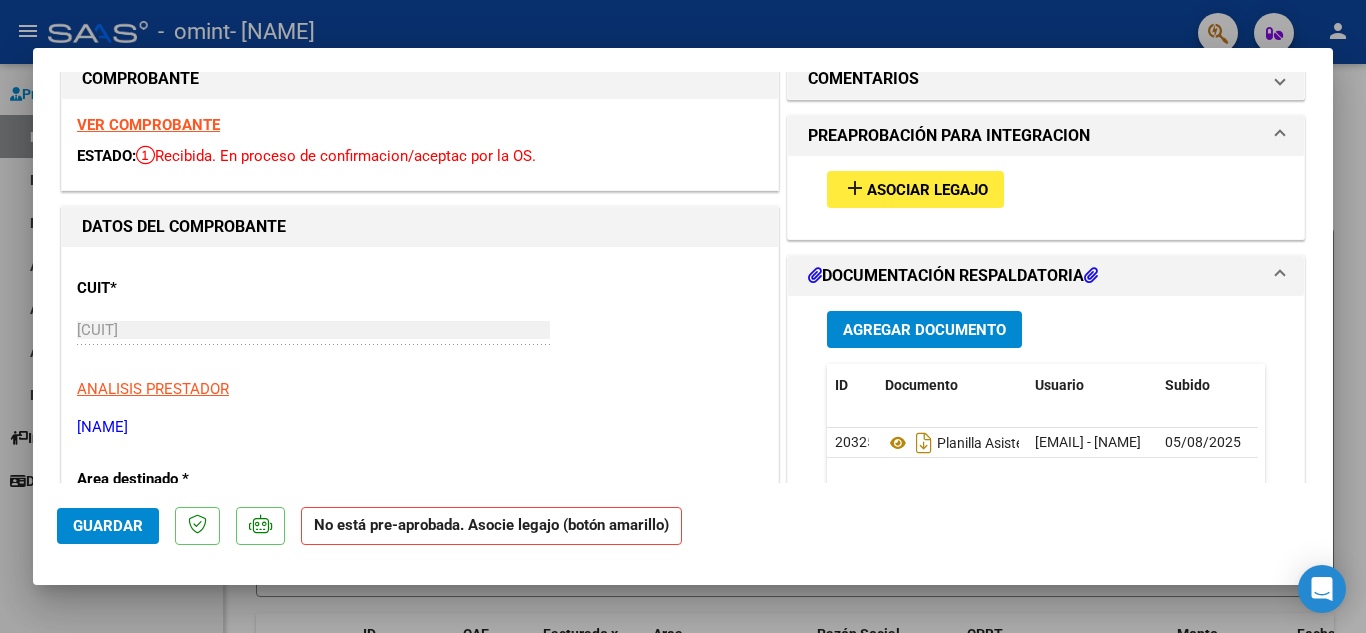 click on "Guardar" 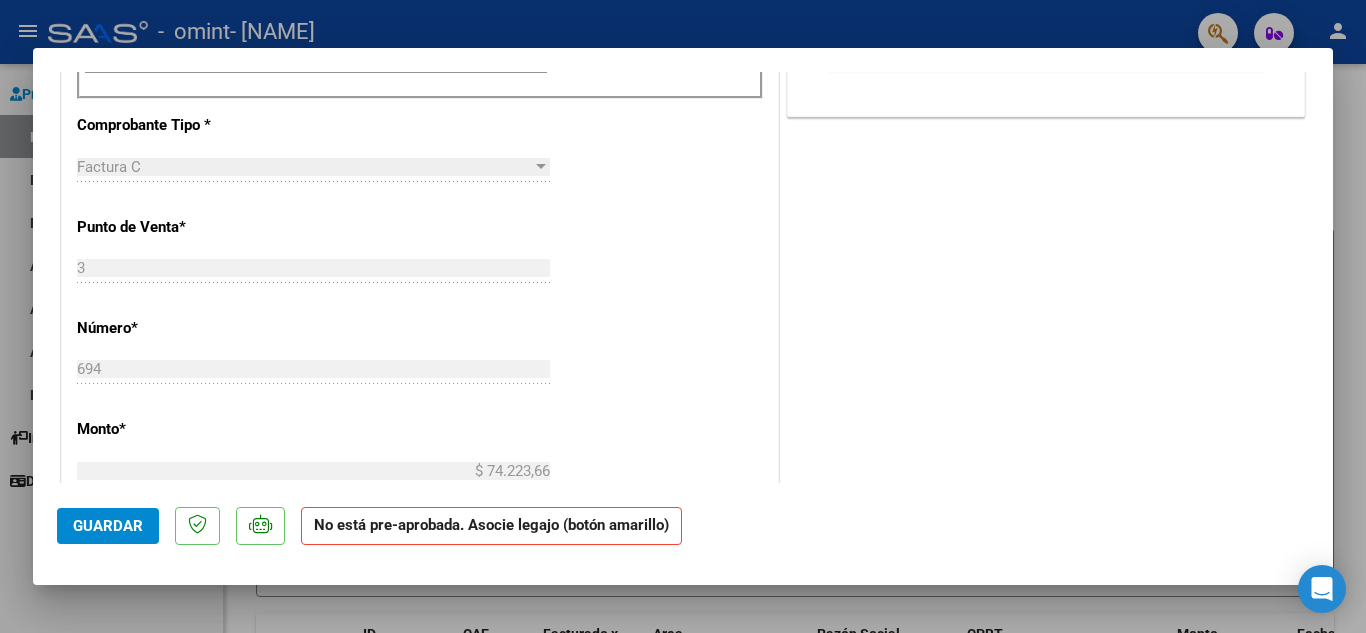 scroll, scrollTop: 0, scrollLeft: 0, axis: both 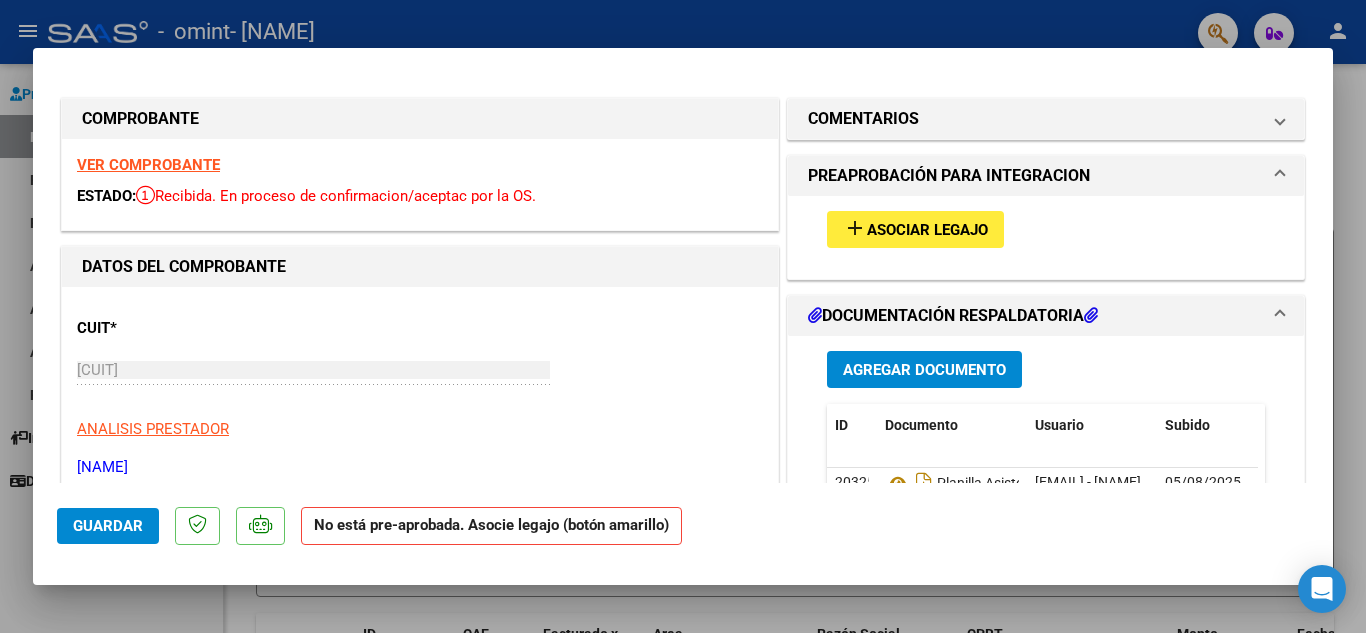 click on "Asociar Legajo" at bounding box center [927, 230] 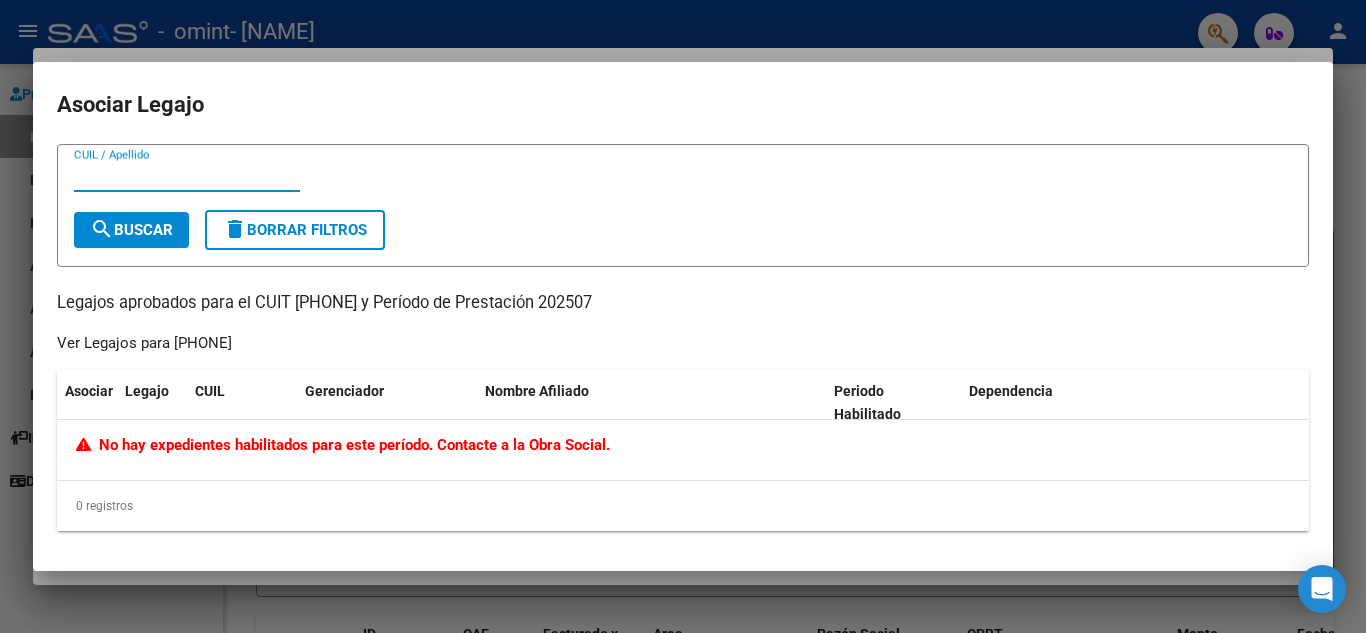 click at bounding box center (683, 316) 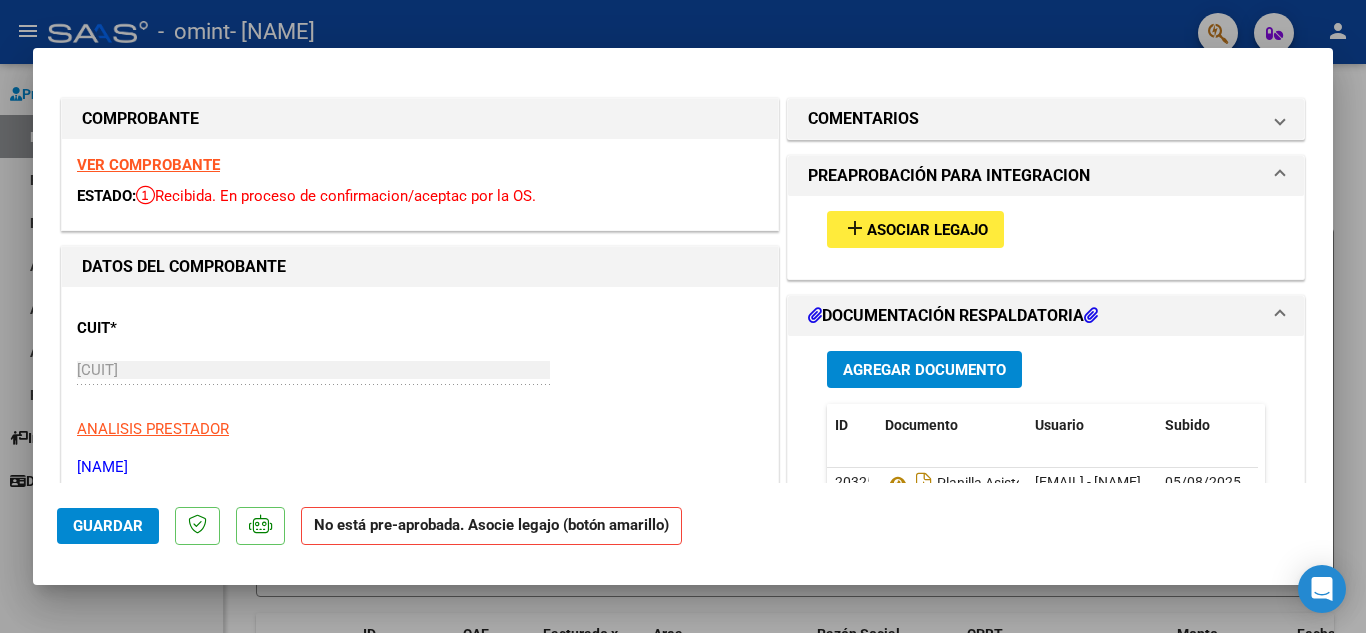 click at bounding box center (683, 316) 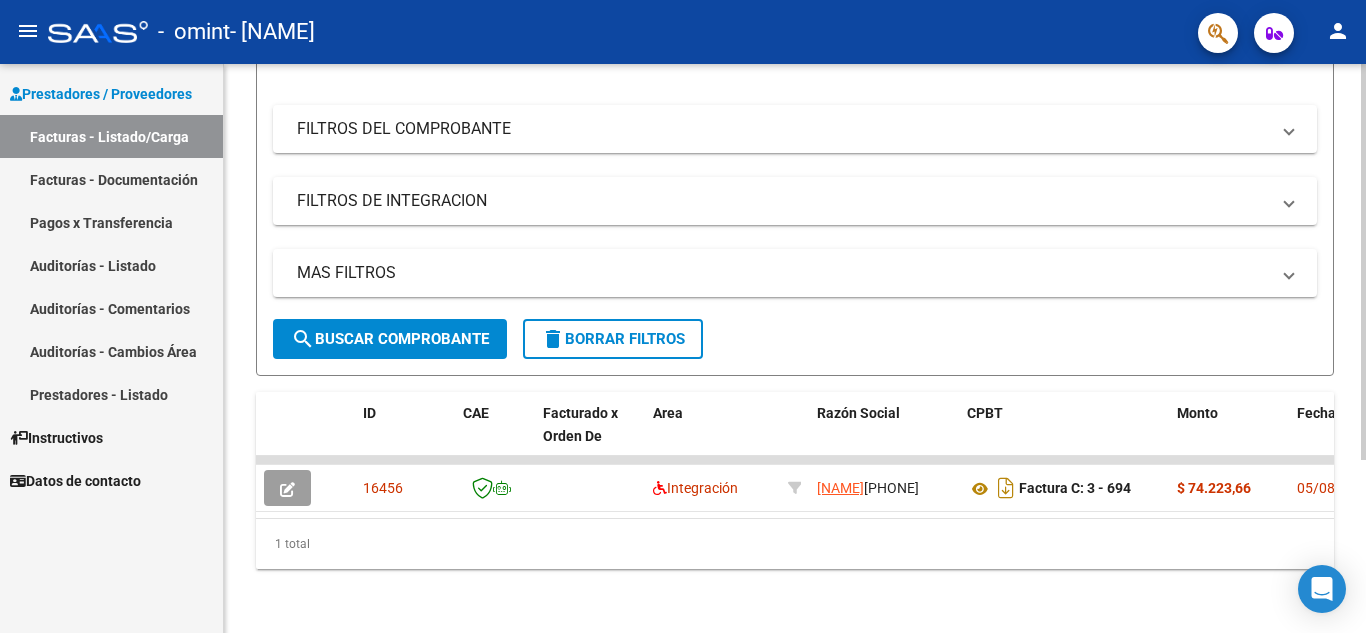 scroll, scrollTop: 249, scrollLeft: 0, axis: vertical 